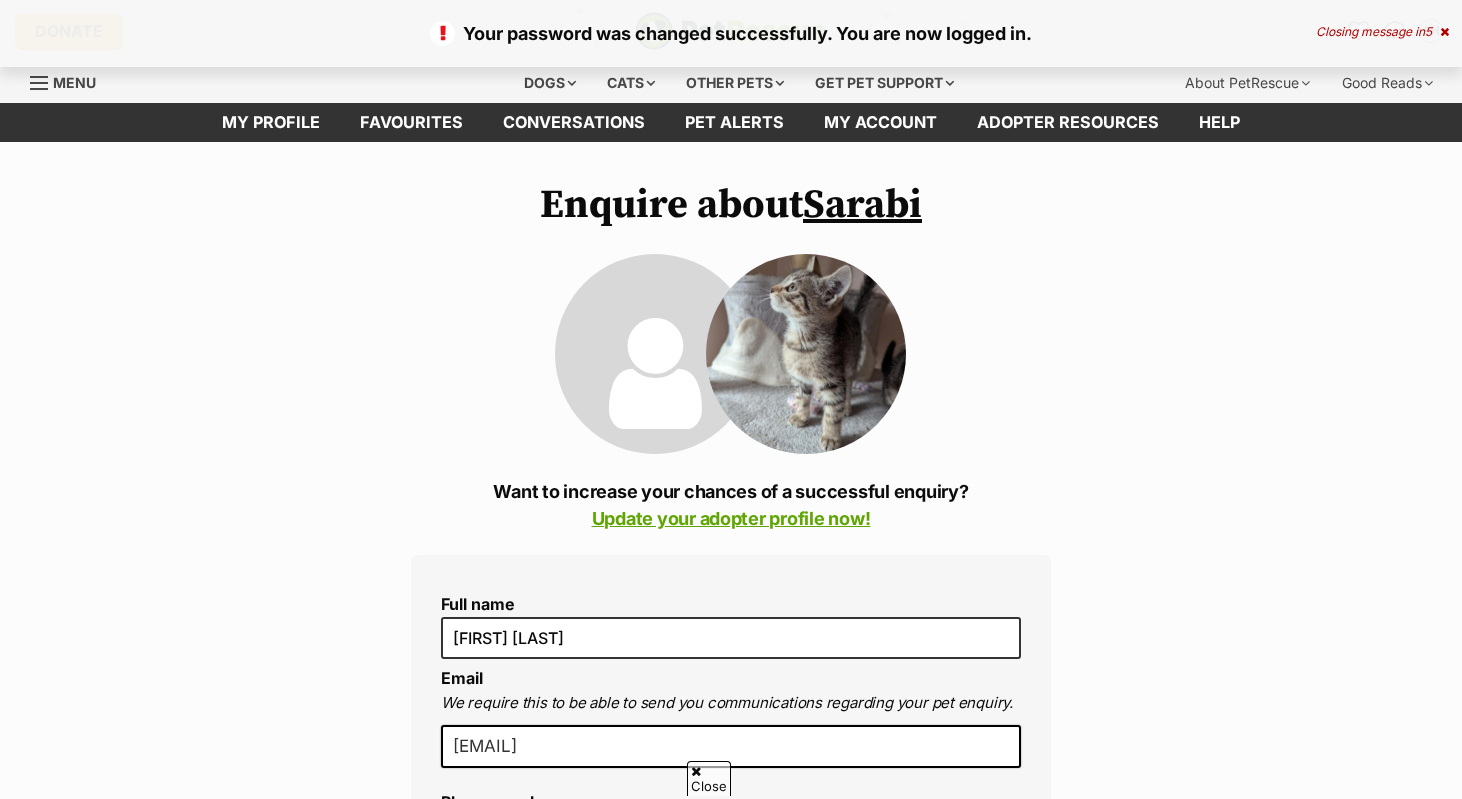 scroll, scrollTop: 76, scrollLeft: 0, axis: vertical 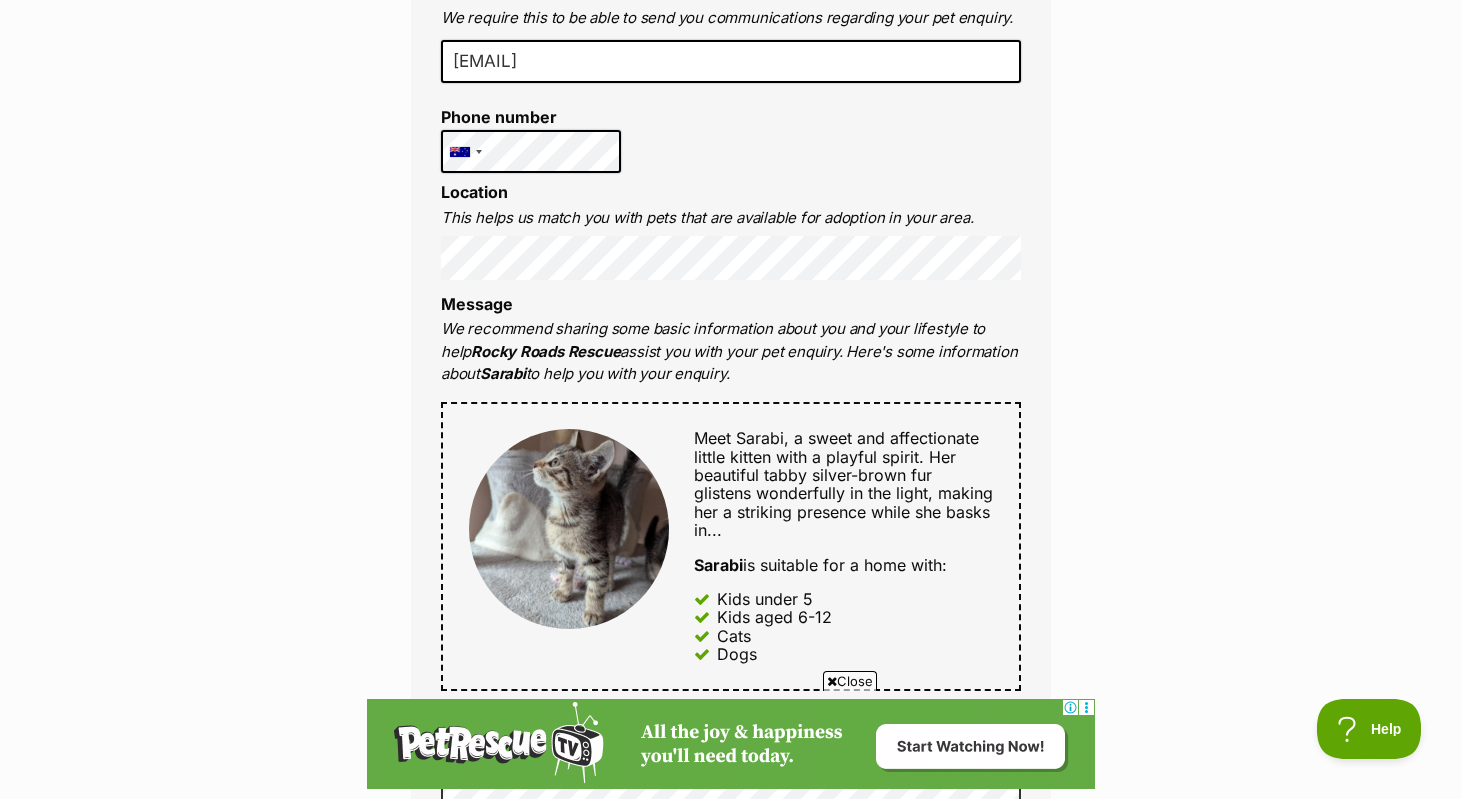 drag, startPoint x: 819, startPoint y: 383, endPoint x: 820, endPoint y: 287, distance: 96.00521 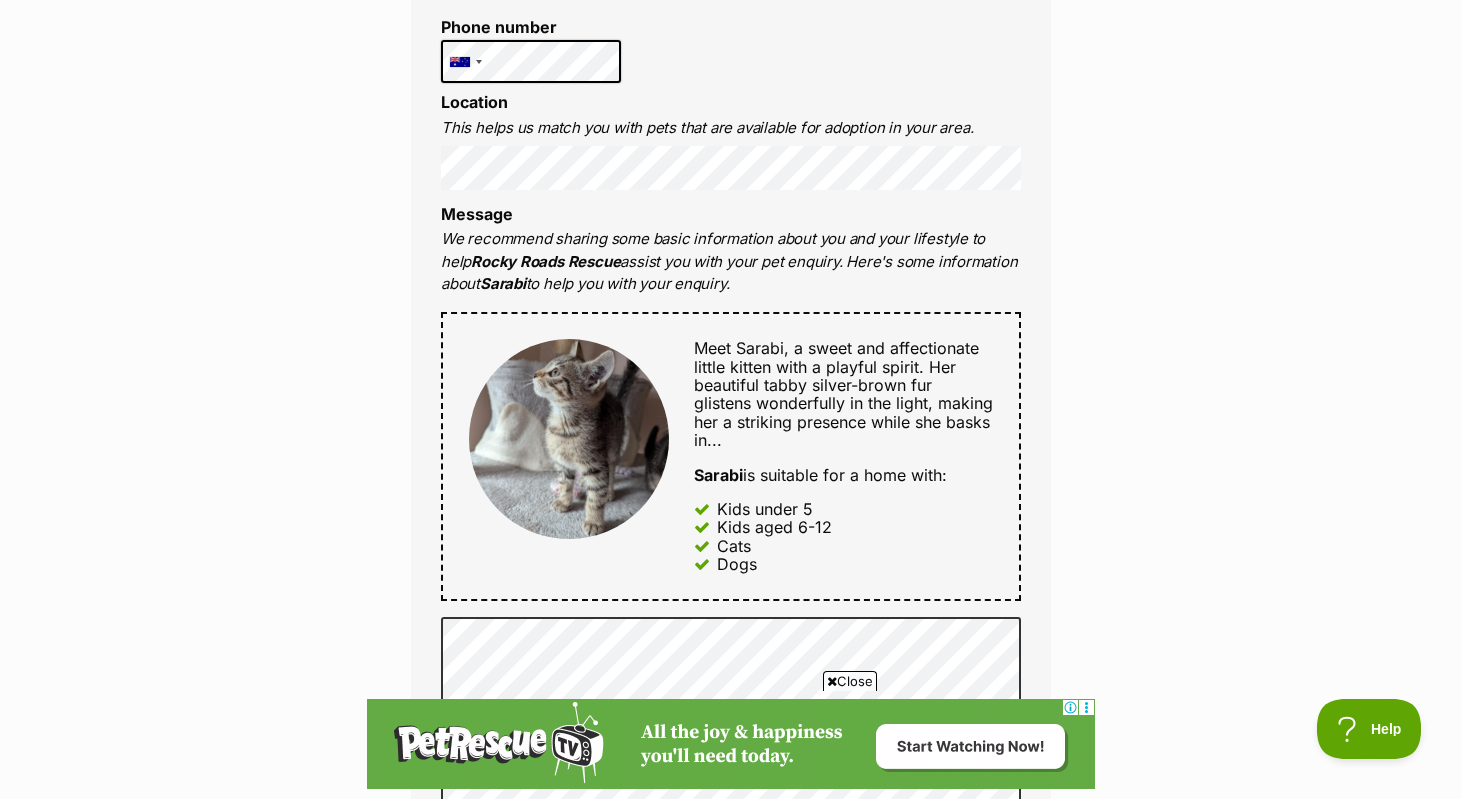 scroll, scrollTop: 896, scrollLeft: 0, axis: vertical 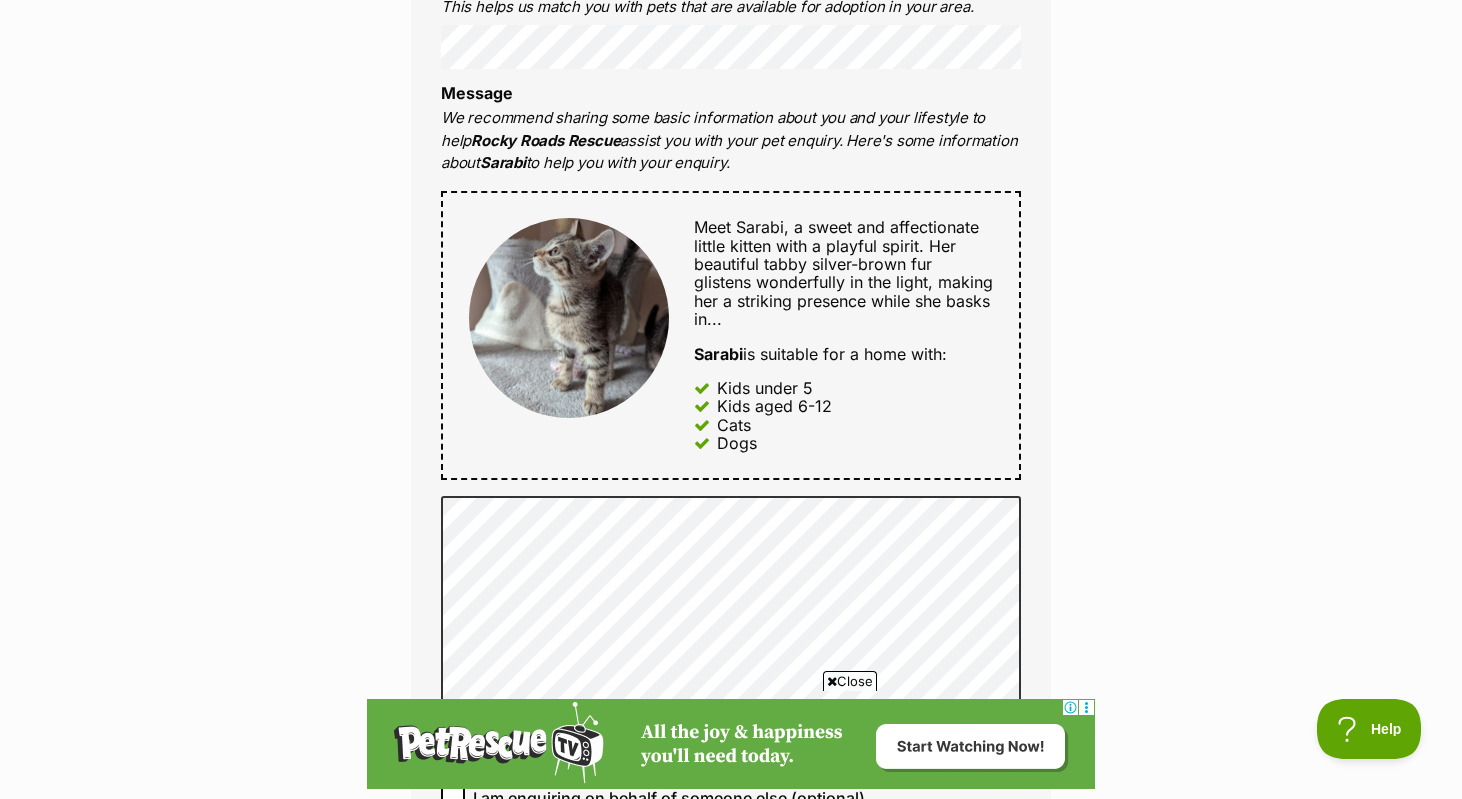 drag, startPoint x: 832, startPoint y: 440, endPoint x: 675, endPoint y: 201, distance: 285.95453 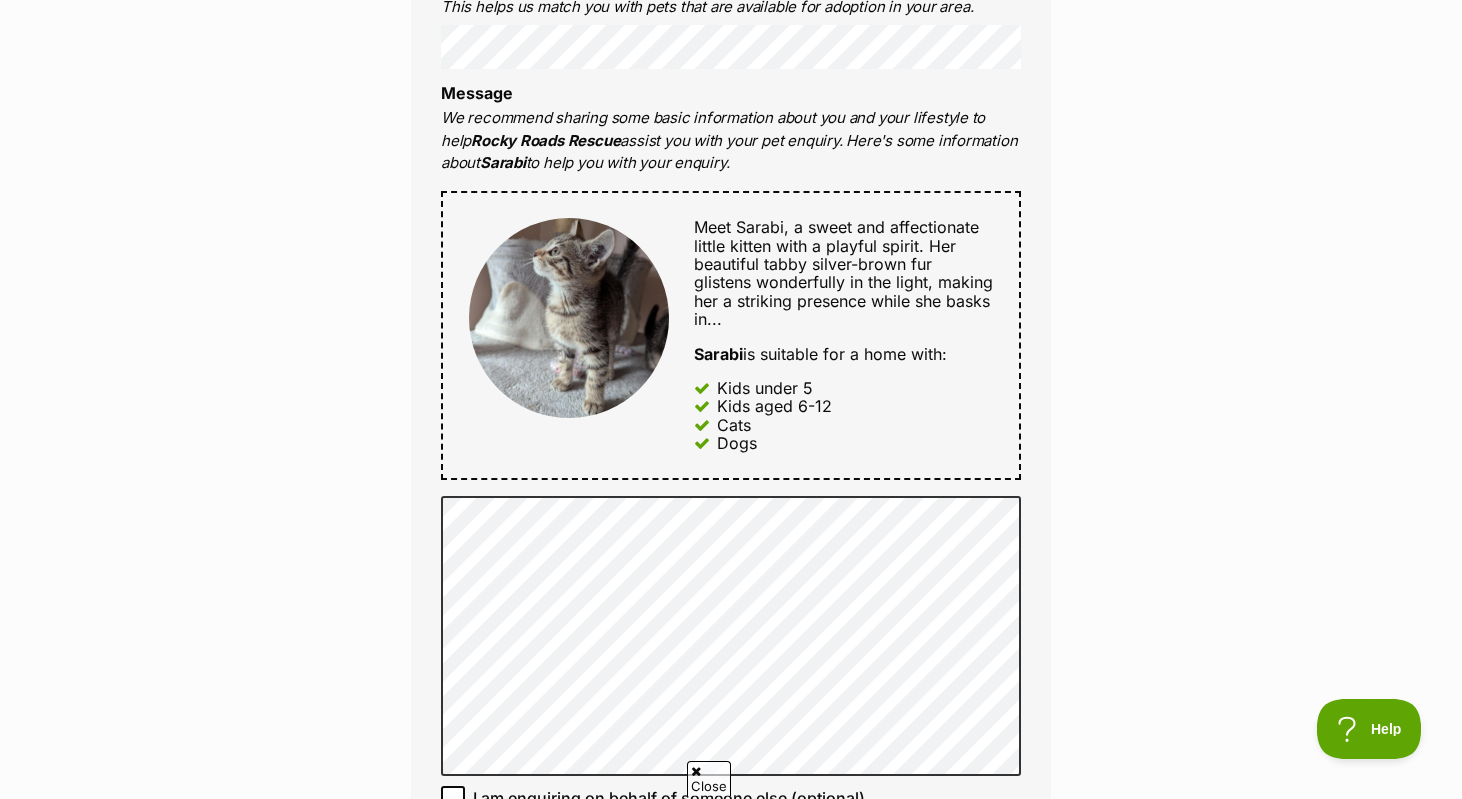 scroll, scrollTop: 0, scrollLeft: 0, axis: both 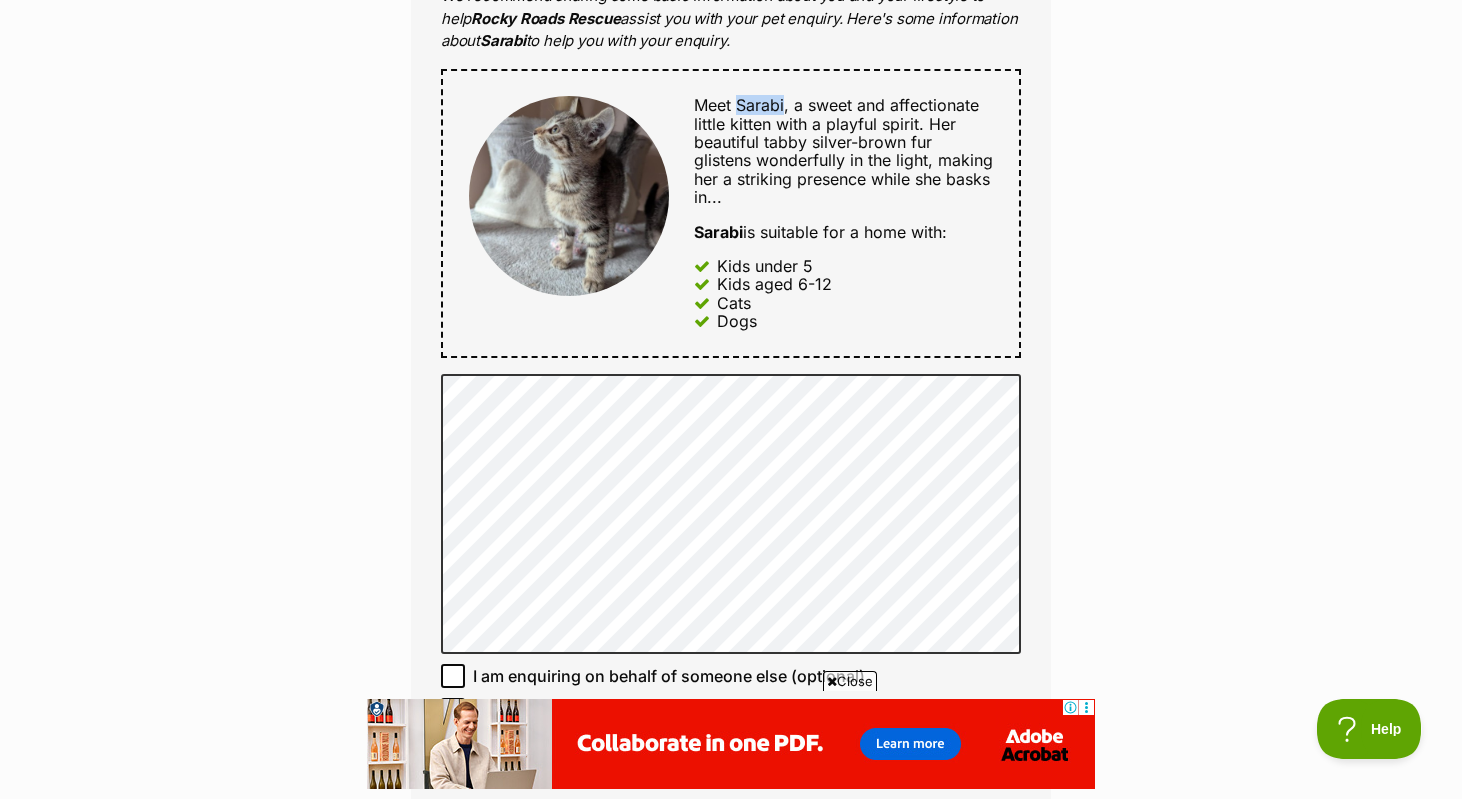 drag, startPoint x: 740, startPoint y: 106, endPoint x: 784, endPoint y: 106, distance: 44 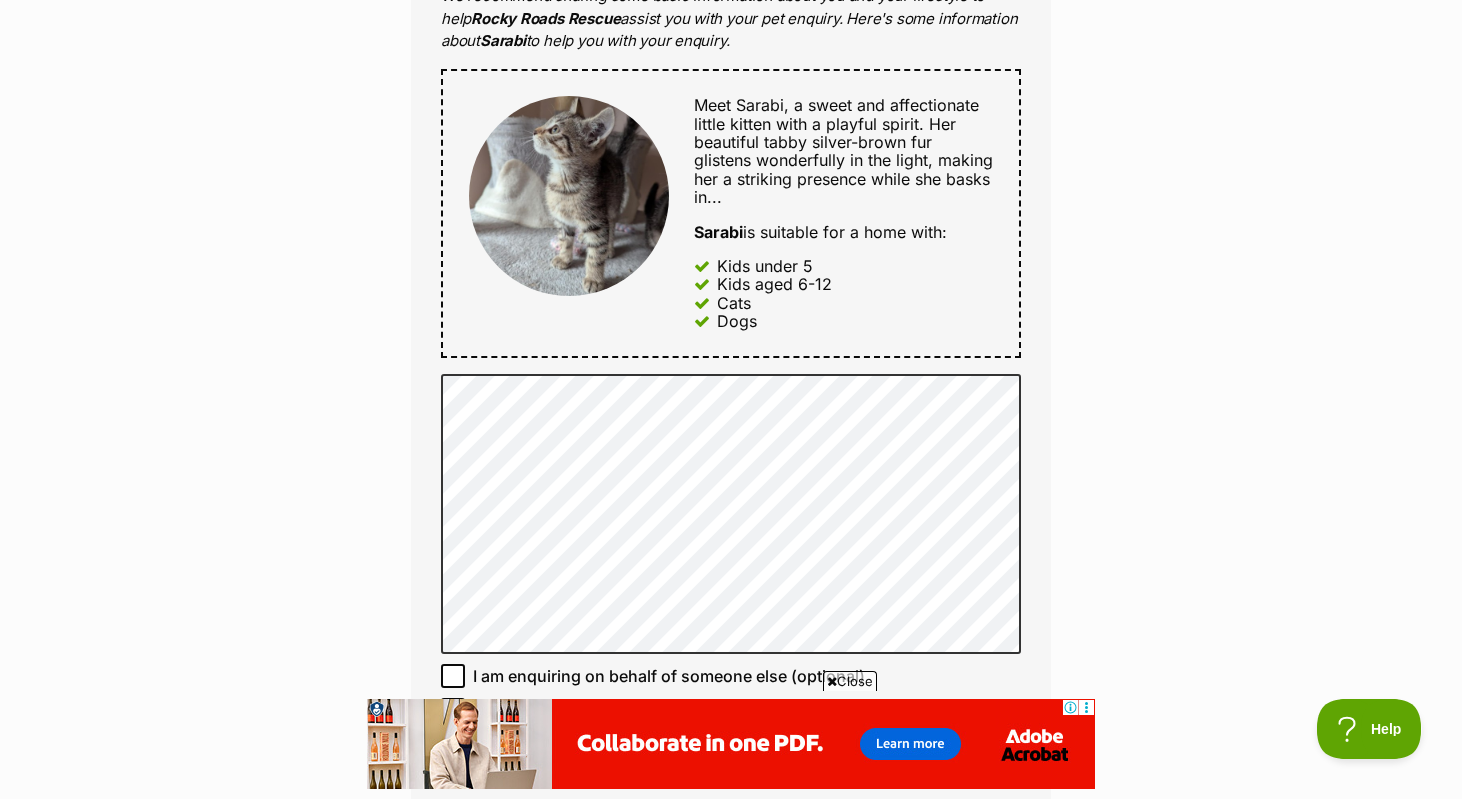 click on "Meet Sarabi, a sweet and affectionate little kitten with a playful spirit. Her beautiful tabby silver-brown fur glistens wonderfully in the light, making her a striking presence while she basks in..." at bounding box center [843, 151] 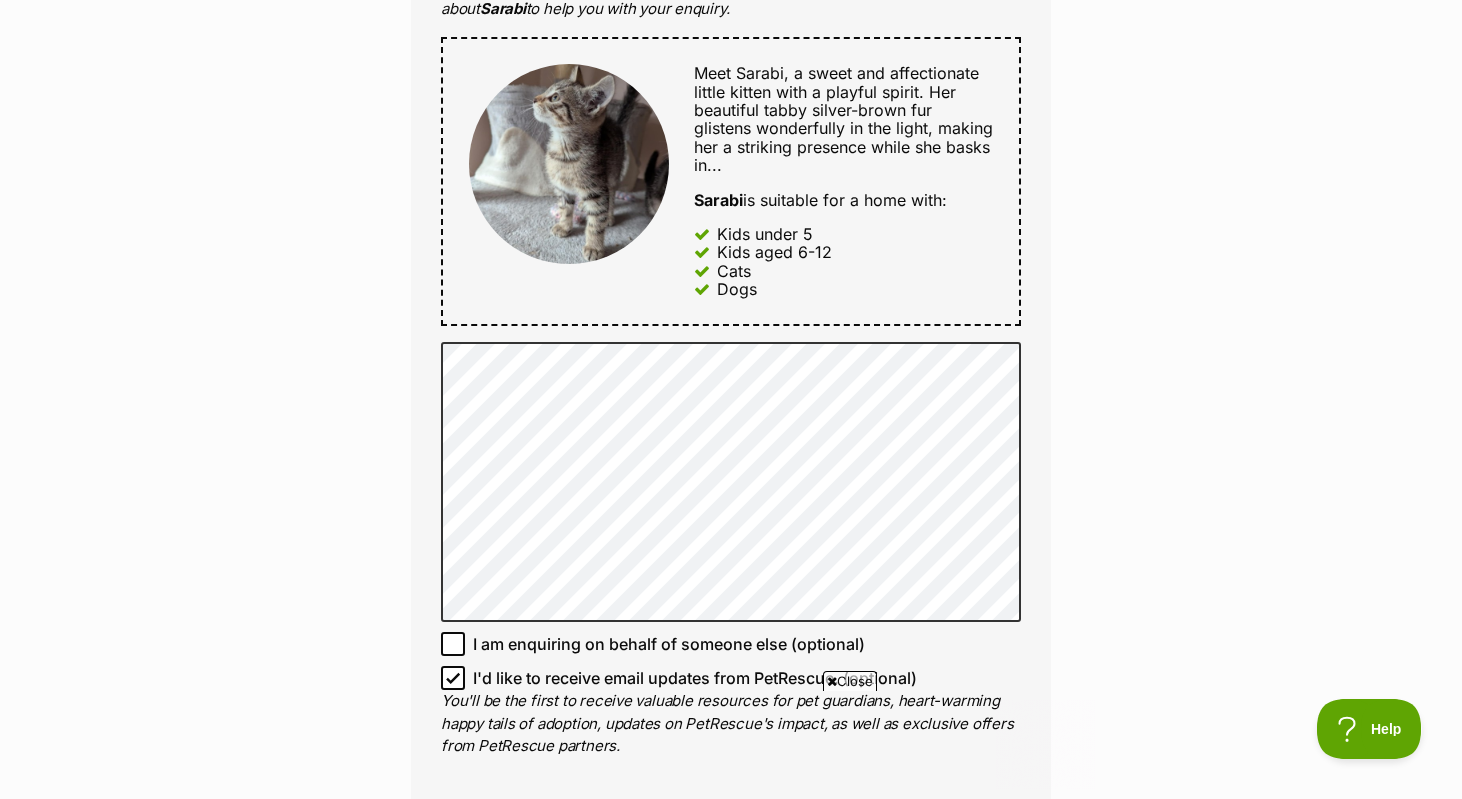 scroll, scrollTop: 0, scrollLeft: 0, axis: both 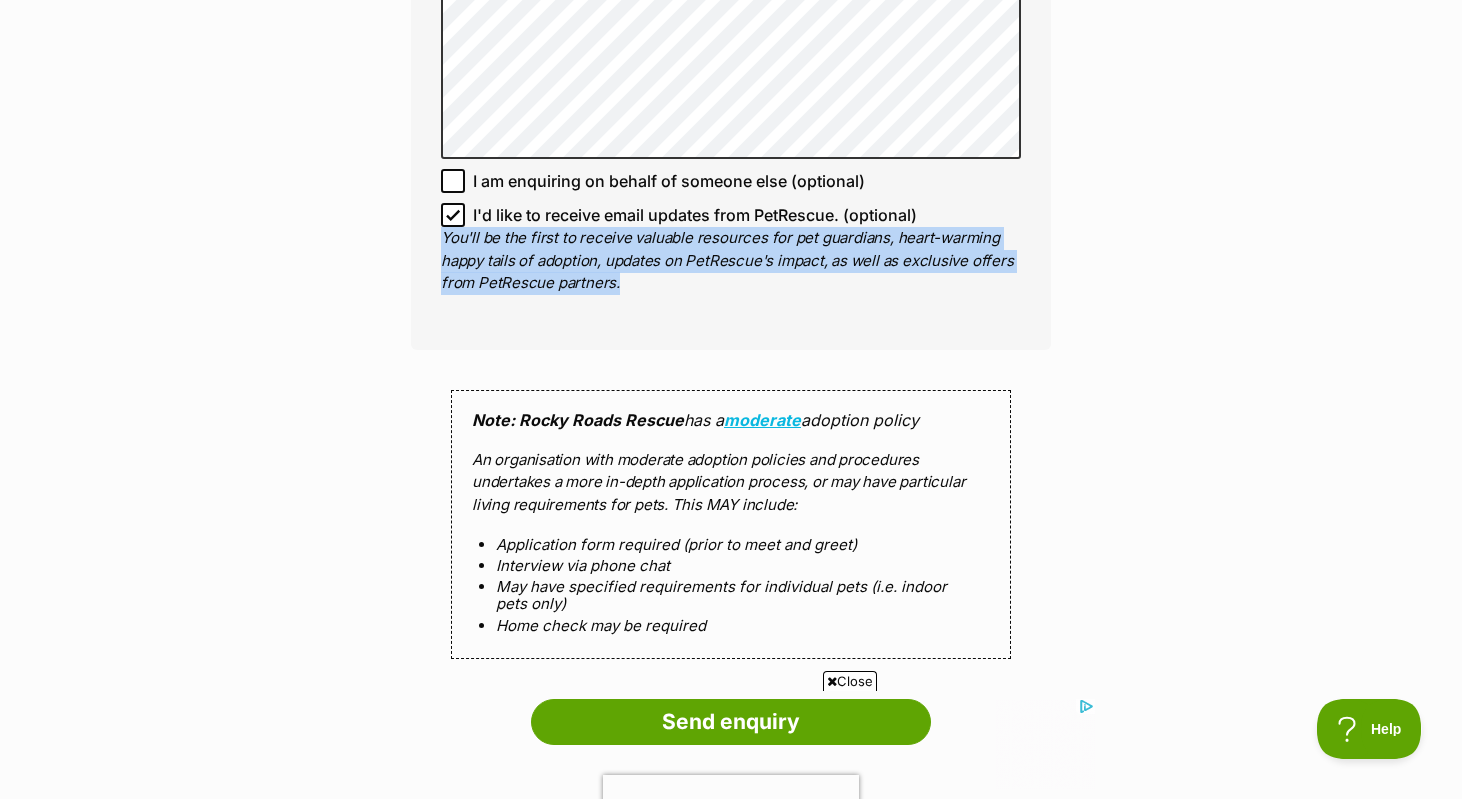 drag, startPoint x: 639, startPoint y: 282, endPoint x: 422, endPoint y: 240, distance: 221.02715 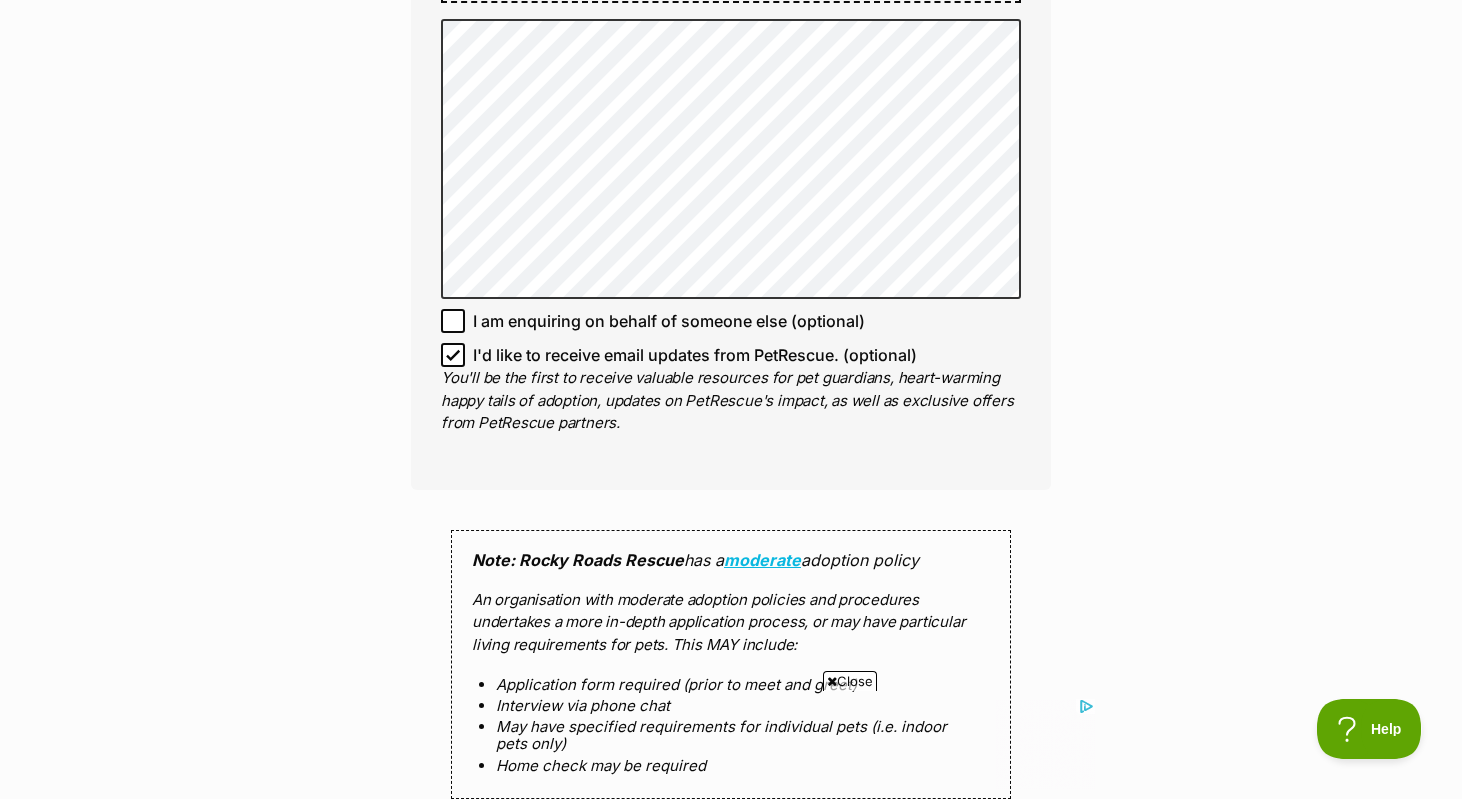 scroll, scrollTop: 1189, scrollLeft: 0, axis: vertical 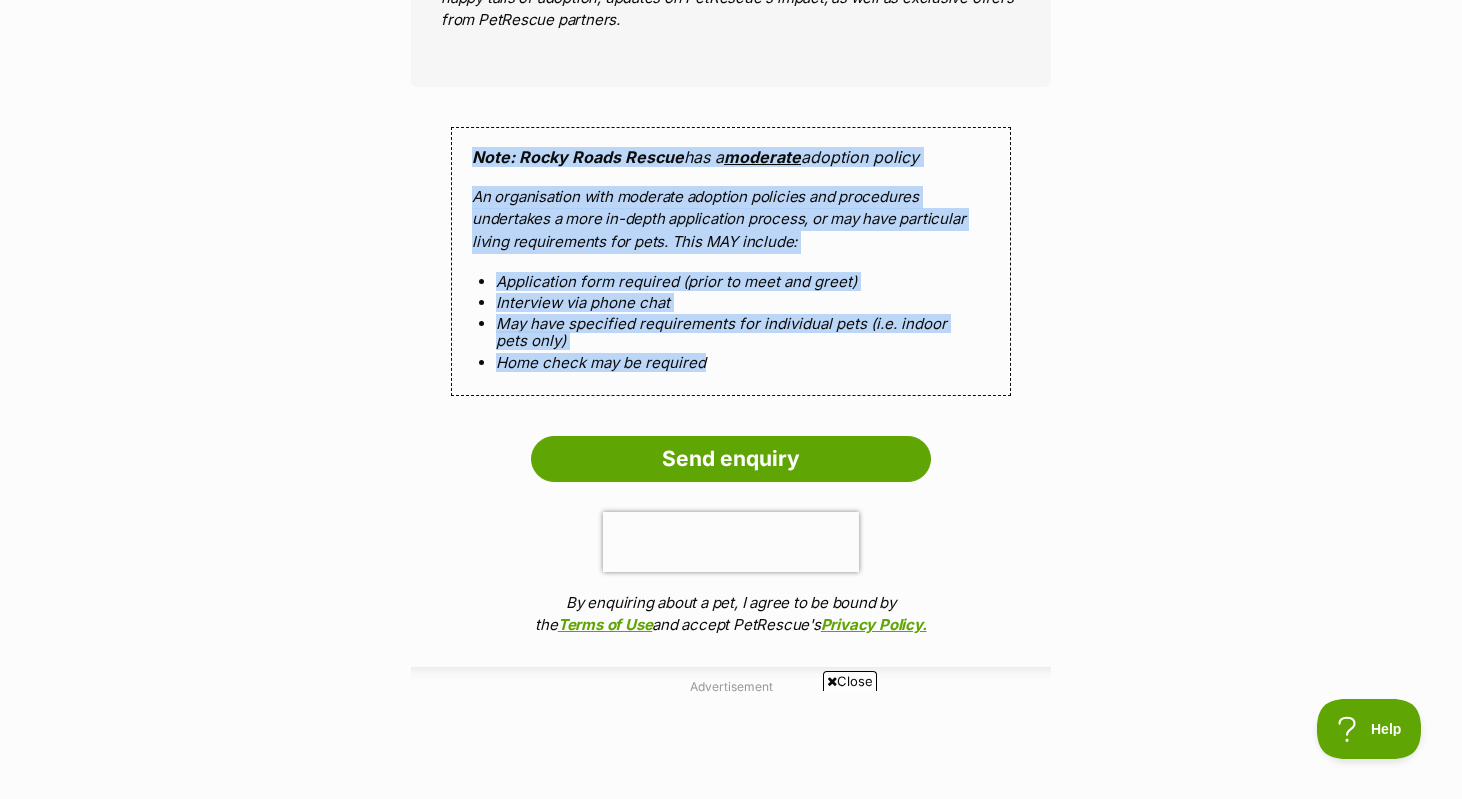 drag, startPoint x: 732, startPoint y: 365, endPoint x: 460, endPoint y: 154, distance: 344.24554 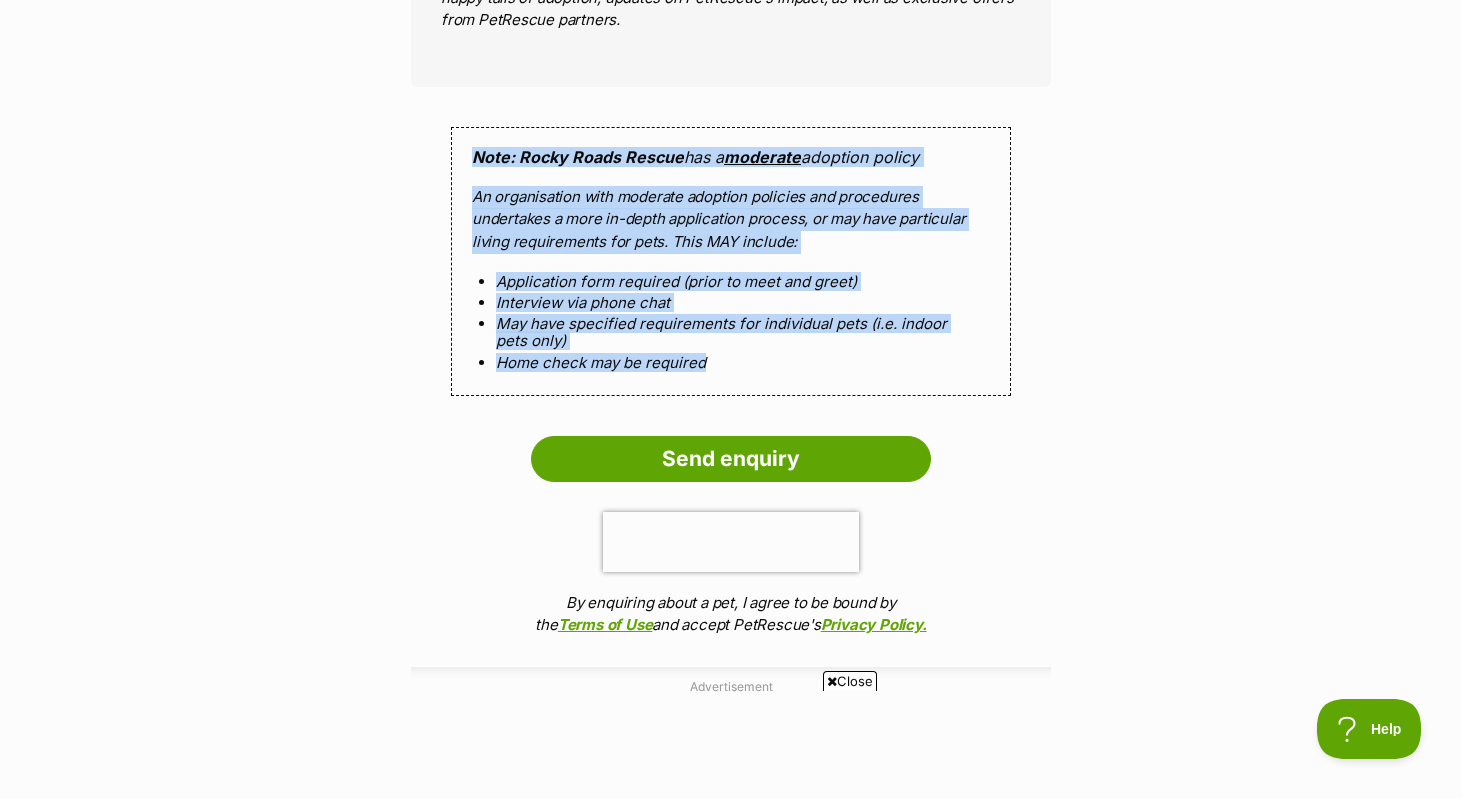 scroll, scrollTop: 0, scrollLeft: 0, axis: both 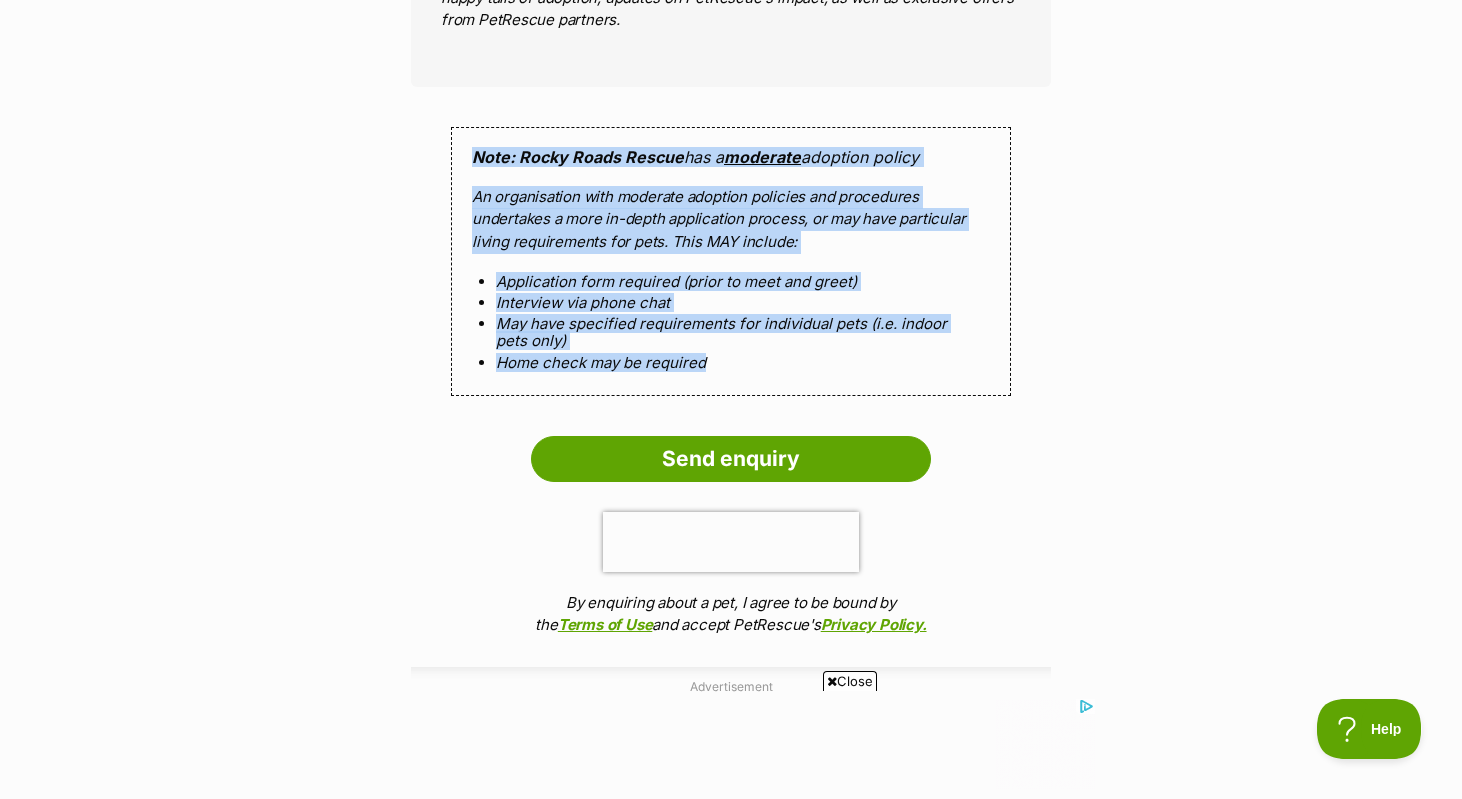click on "Application form required (prior to meet and greet)
Interview via phone chat
May have specified requirements for individual pets (i.e. indoor pets only)
Home check may be required" at bounding box center [731, 322] 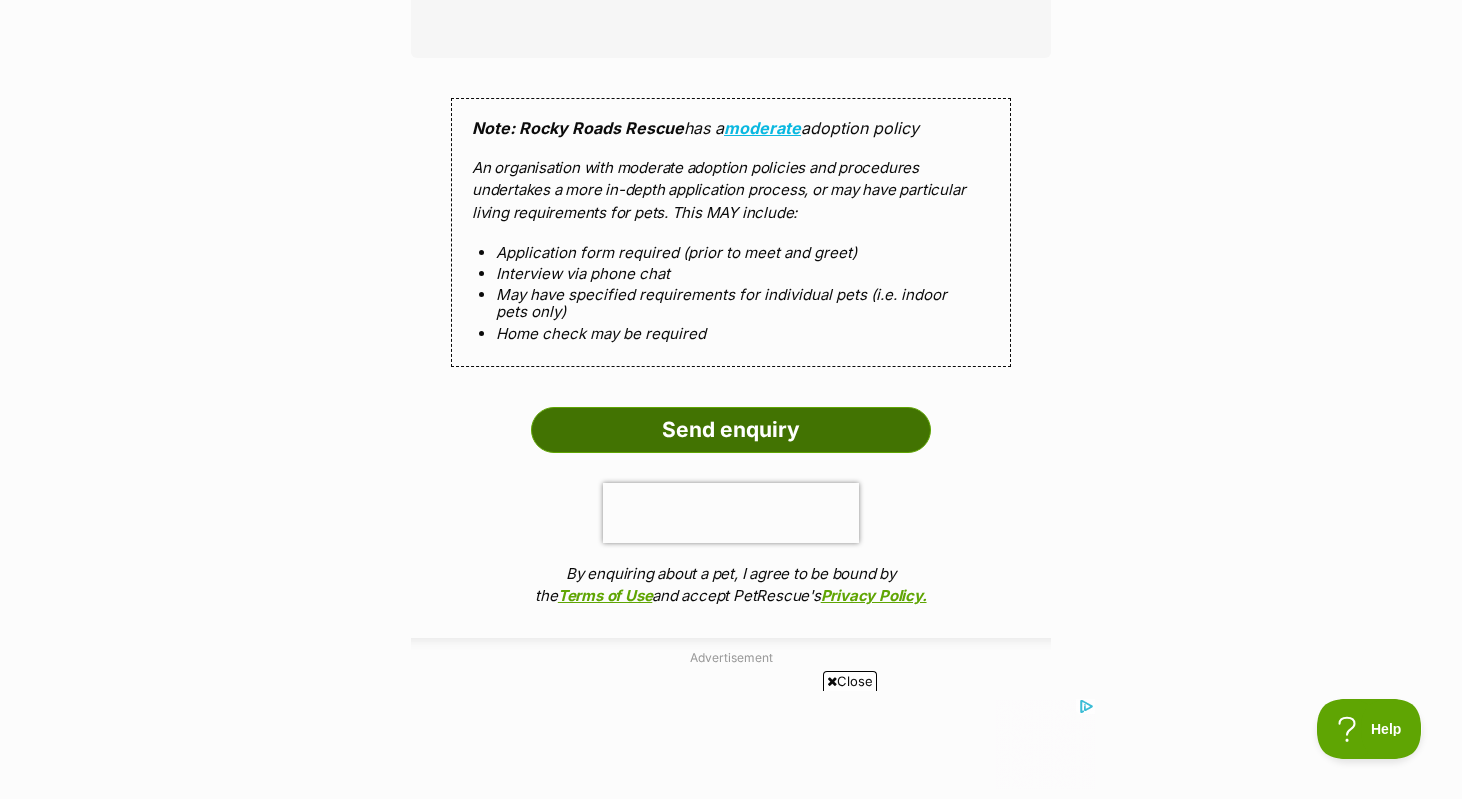 scroll, scrollTop: 1849, scrollLeft: 0, axis: vertical 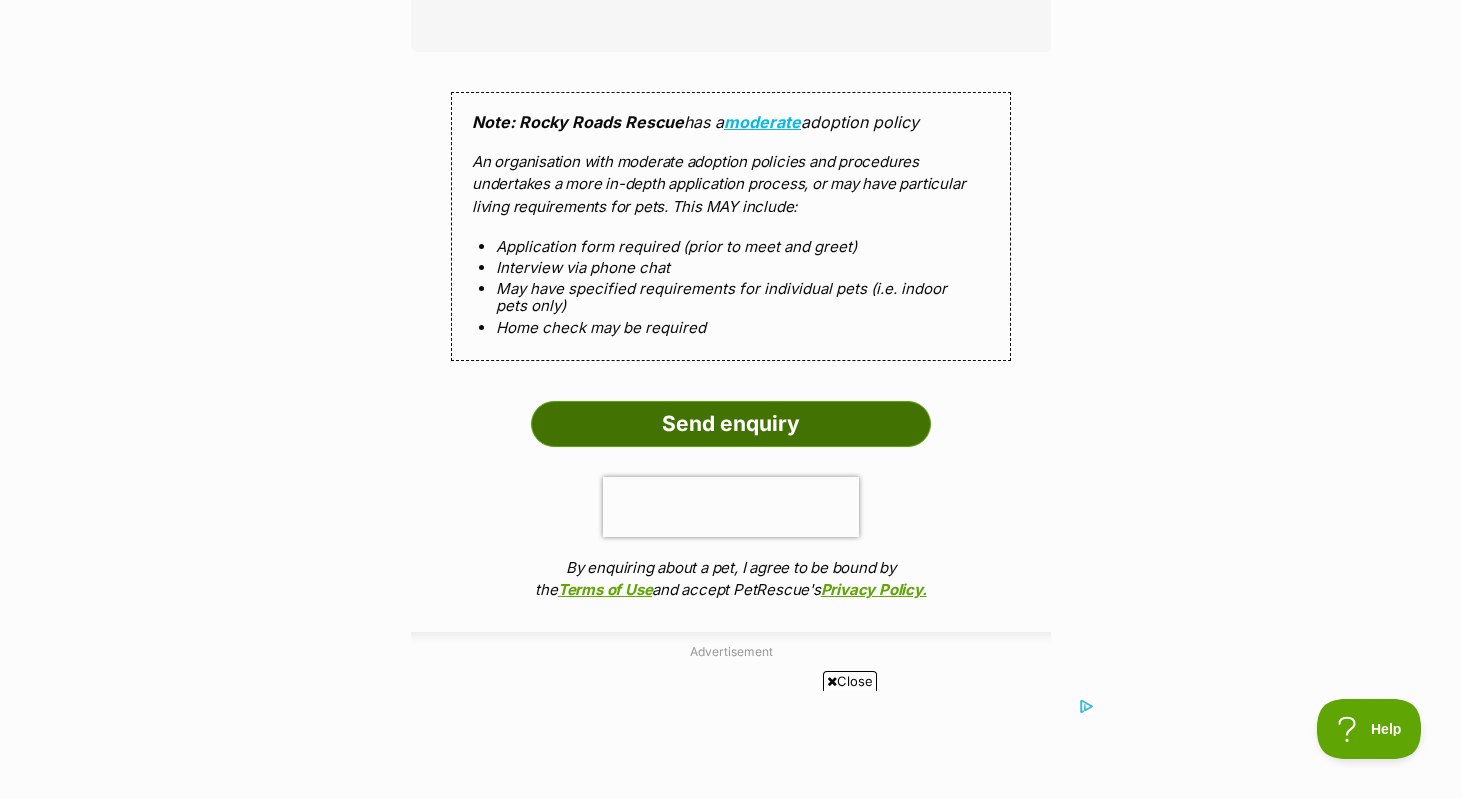 click on "Send enquiry" at bounding box center (731, 424) 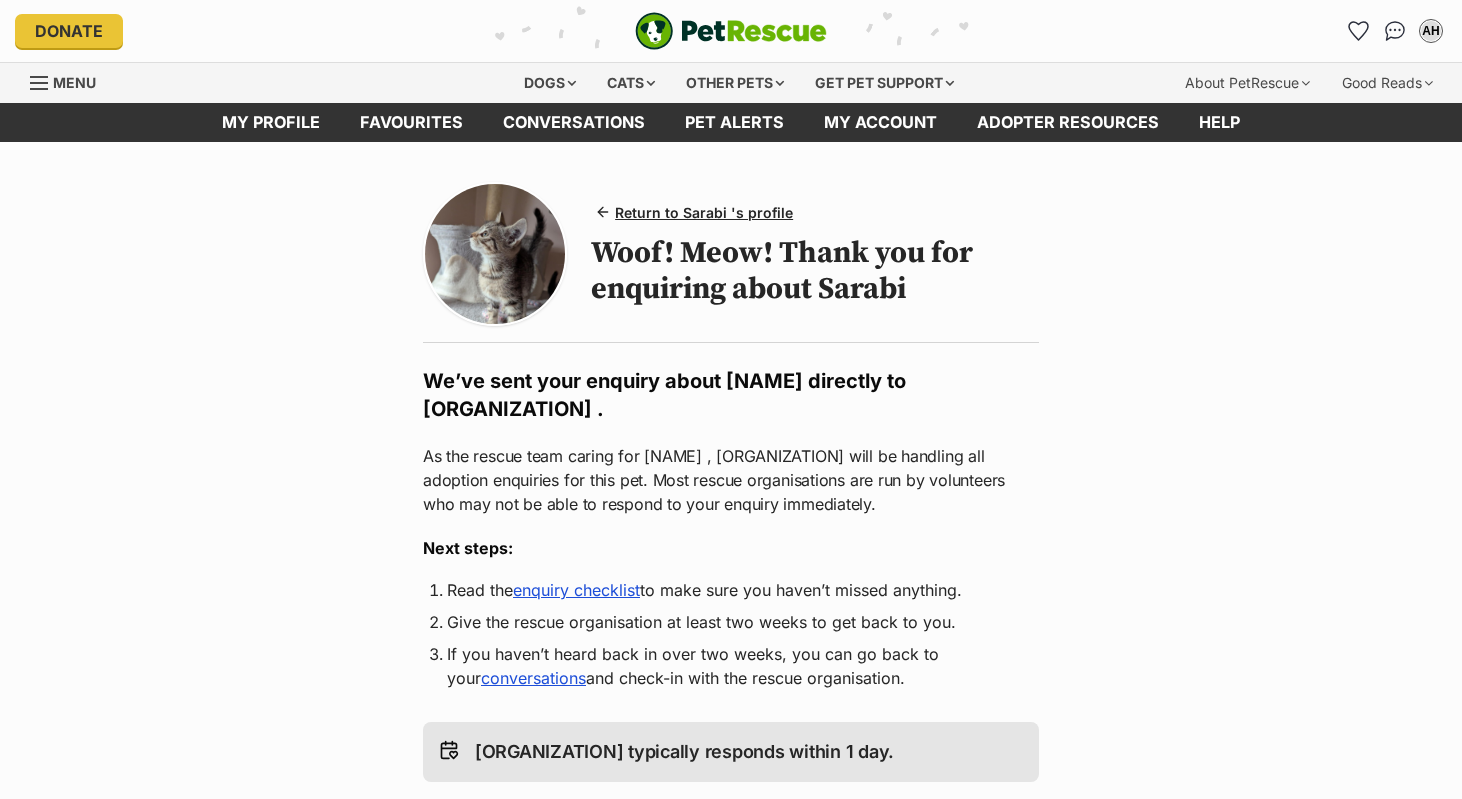 scroll, scrollTop: 0, scrollLeft: 0, axis: both 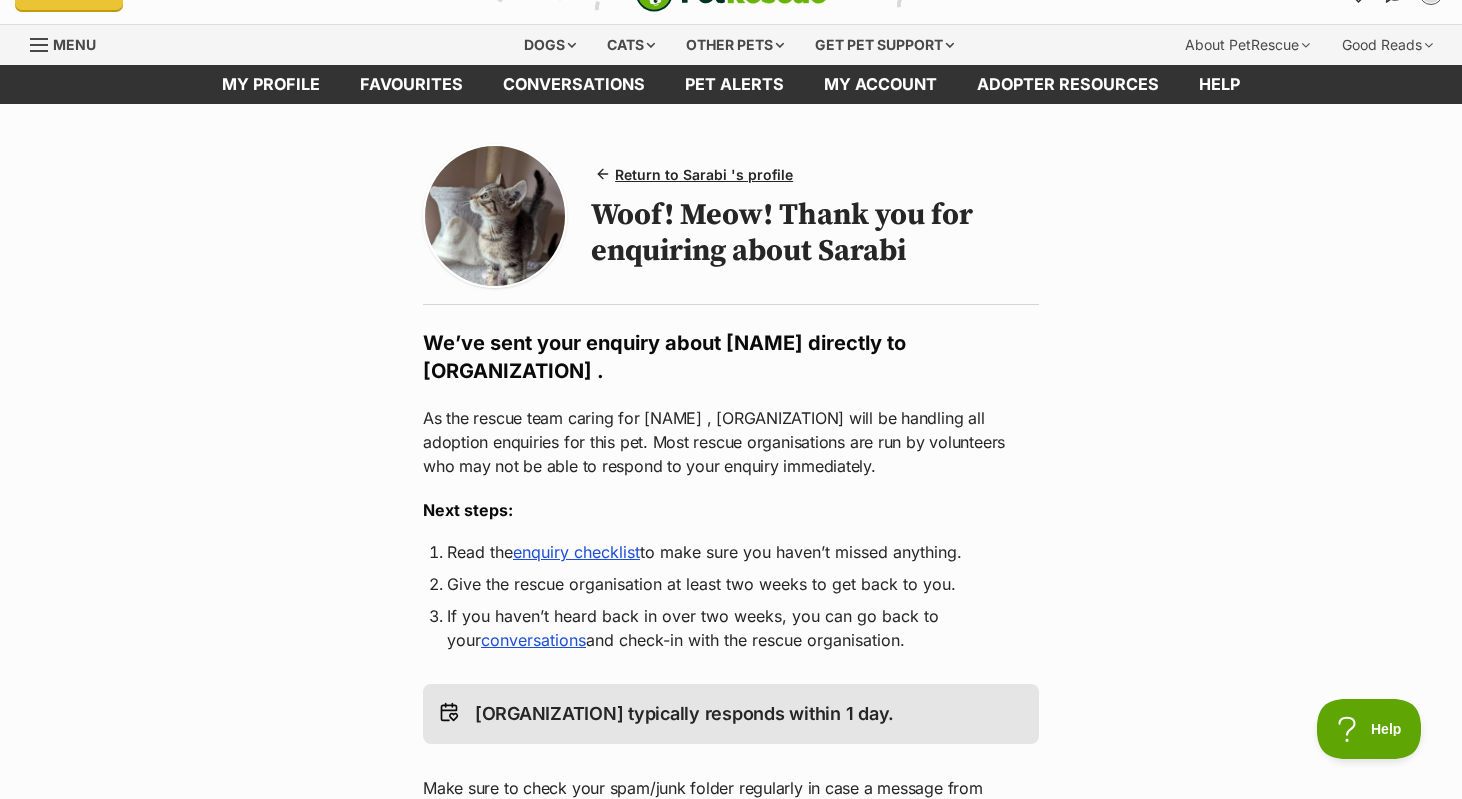 drag, startPoint x: 907, startPoint y: 628, endPoint x: 600, endPoint y: 204, distance: 523.474 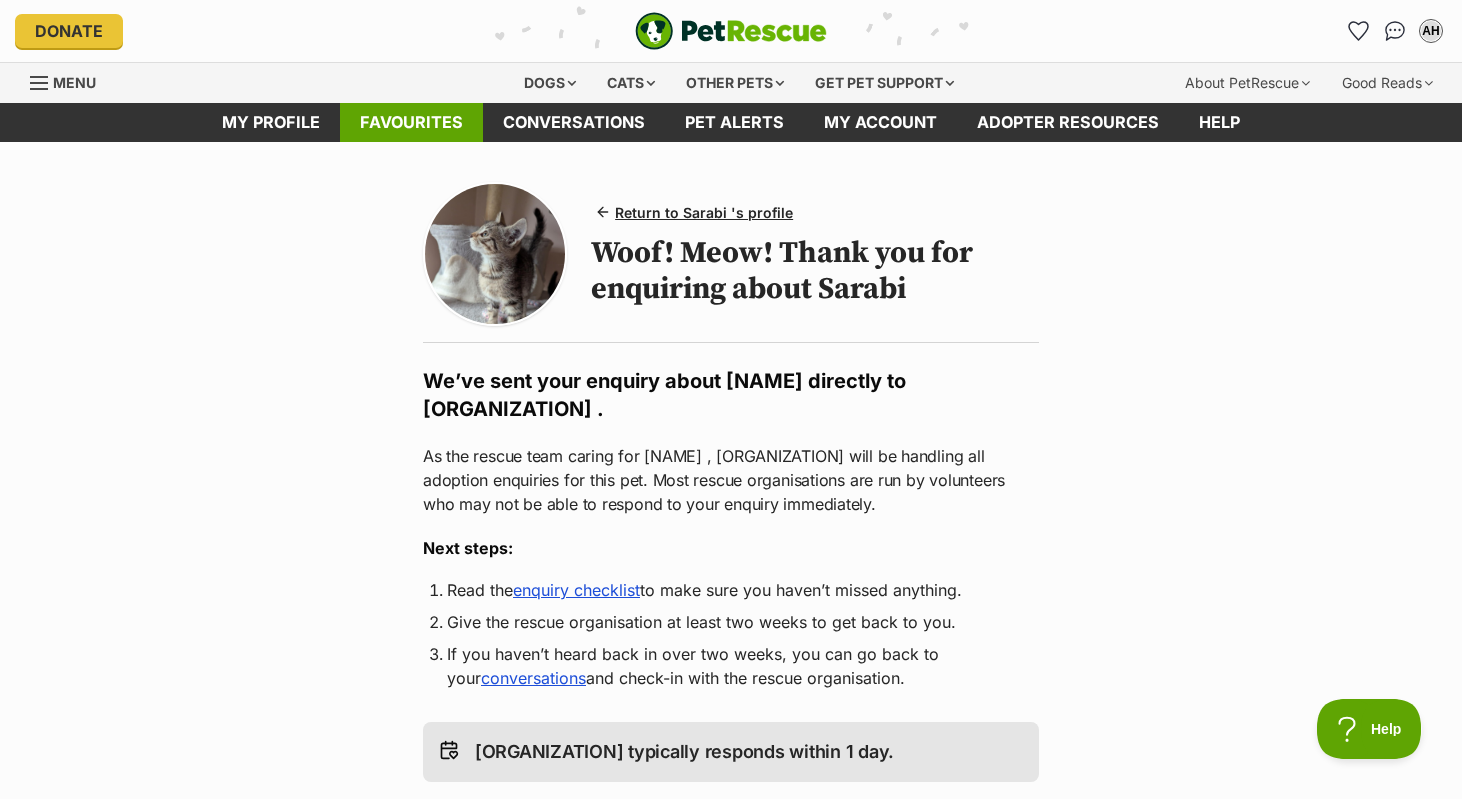 scroll, scrollTop: 0, scrollLeft: 0, axis: both 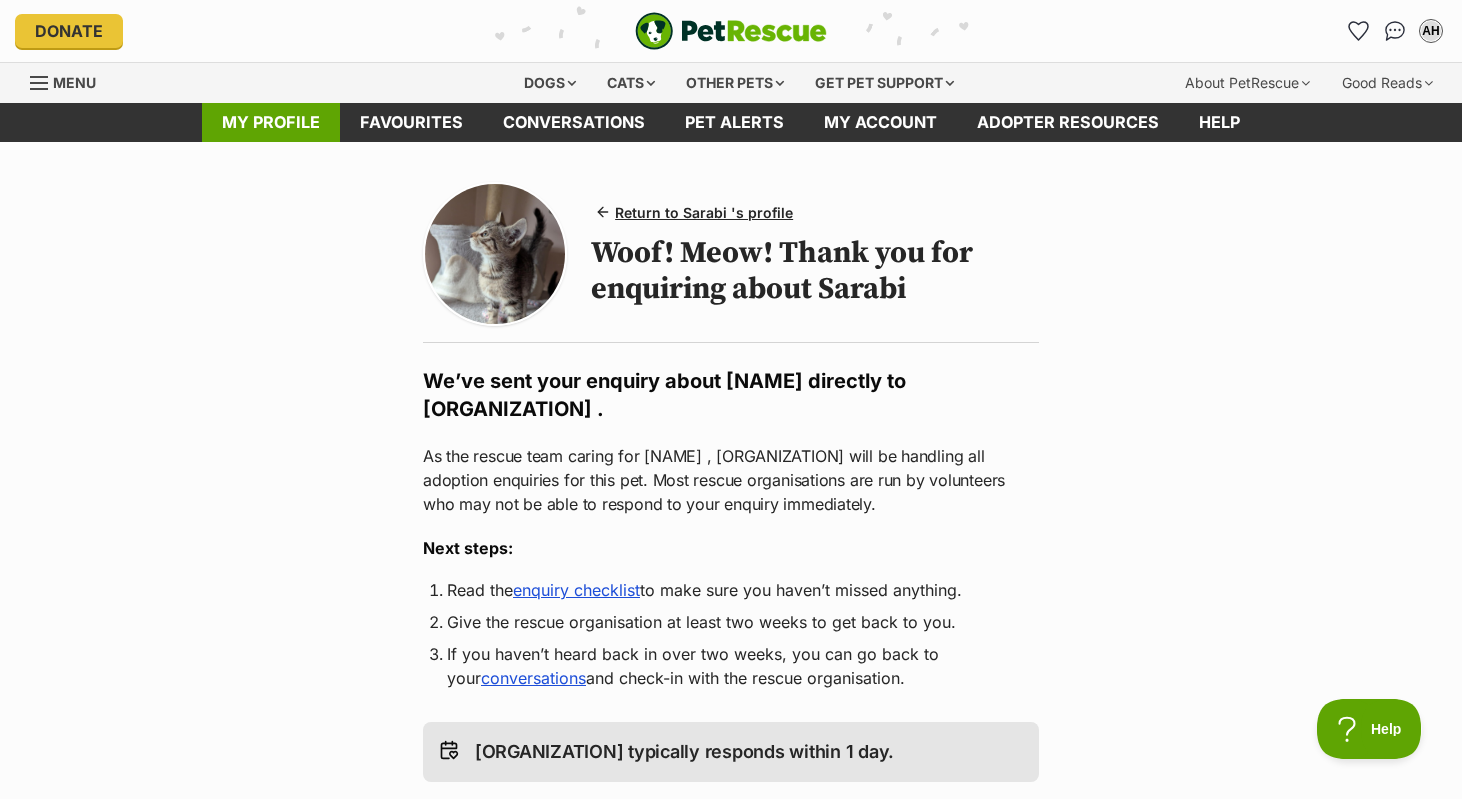 click on "My profile" at bounding box center (271, 122) 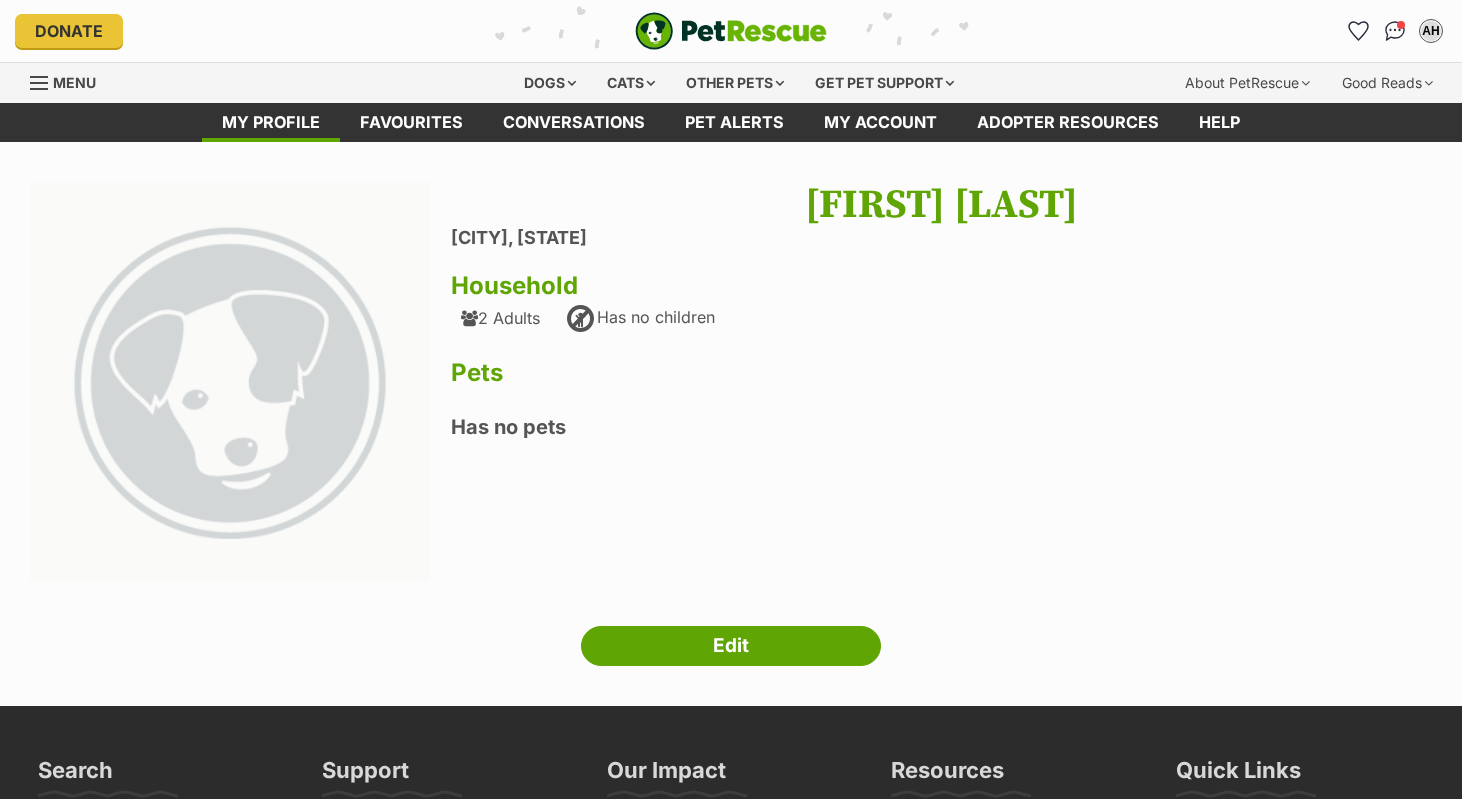 scroll, scrollTop: 0, scrollLeft: 0, axis: both 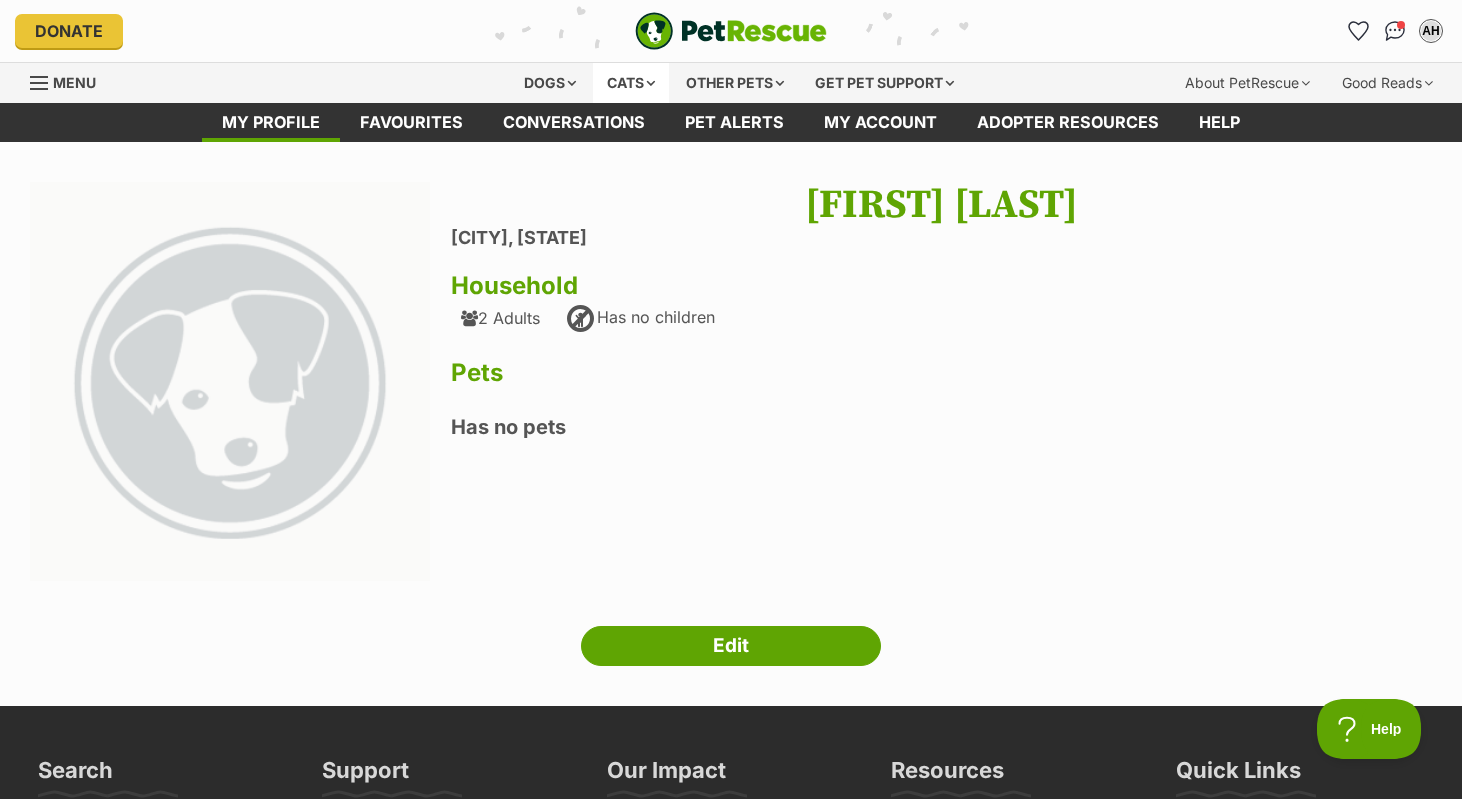 click on "Cats" at bounding box center (631, 83) 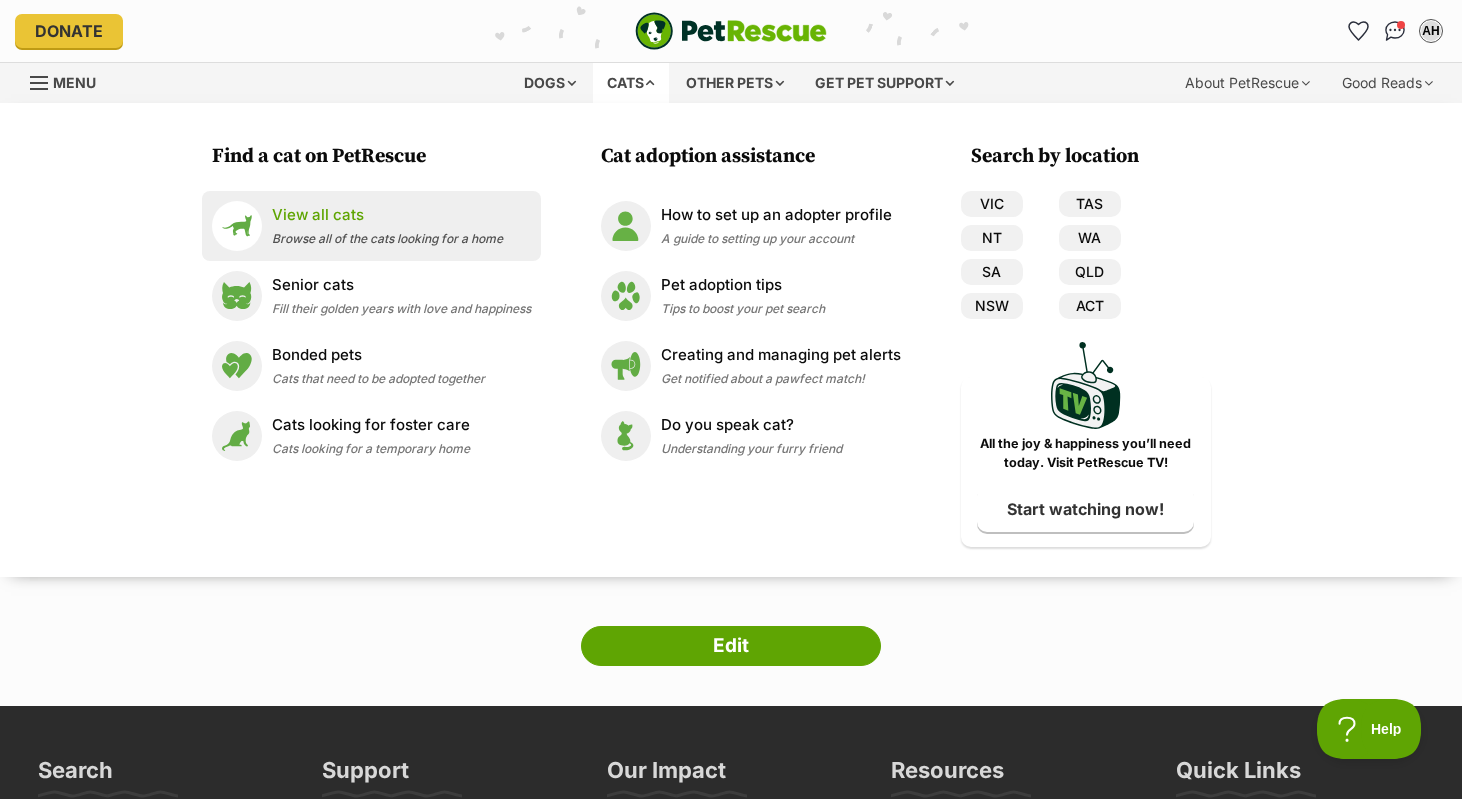 click on "View all cats" at bounding box center [387, 215] 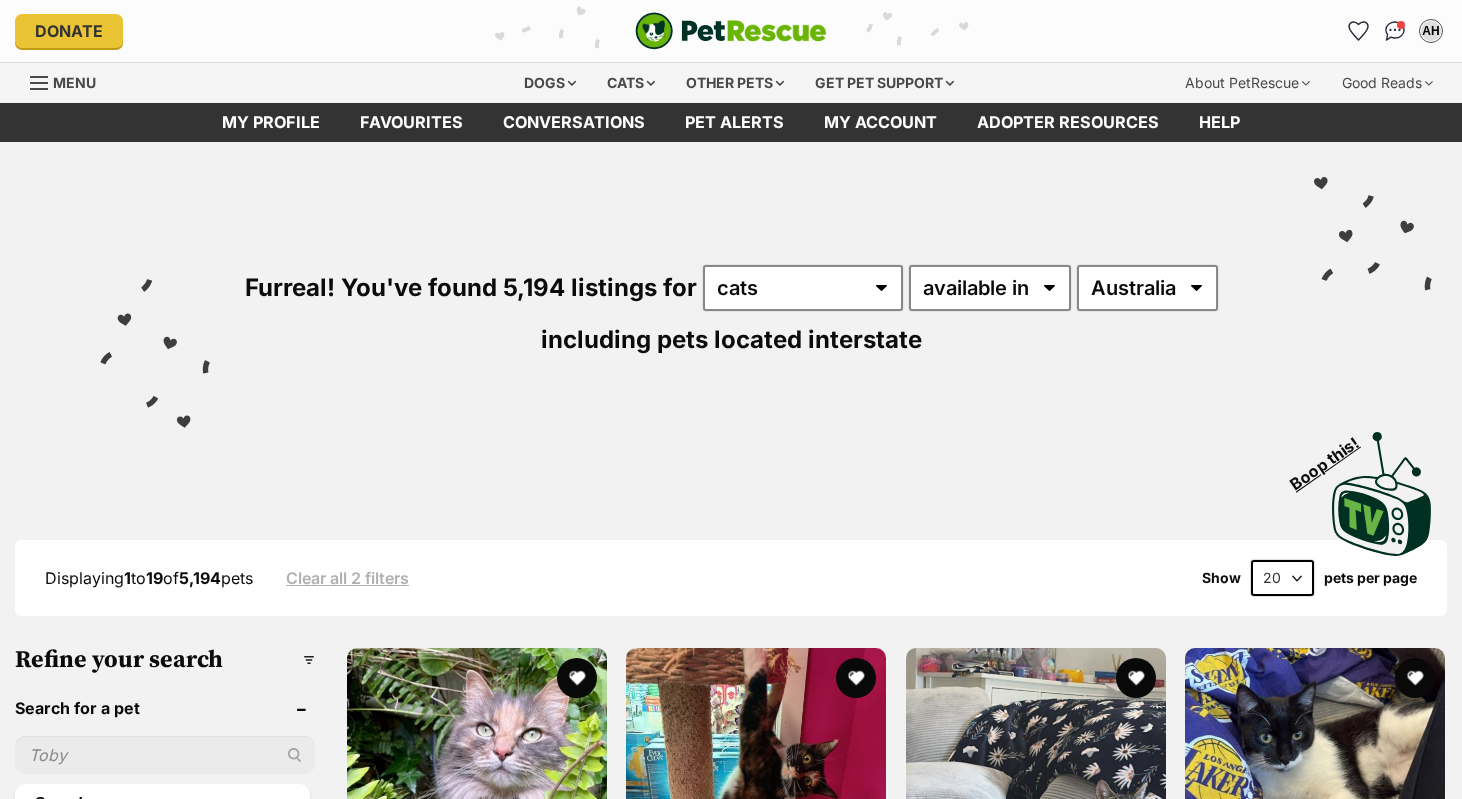 scroll, scrollTop: 0, scrollLeft: 0, axis: both 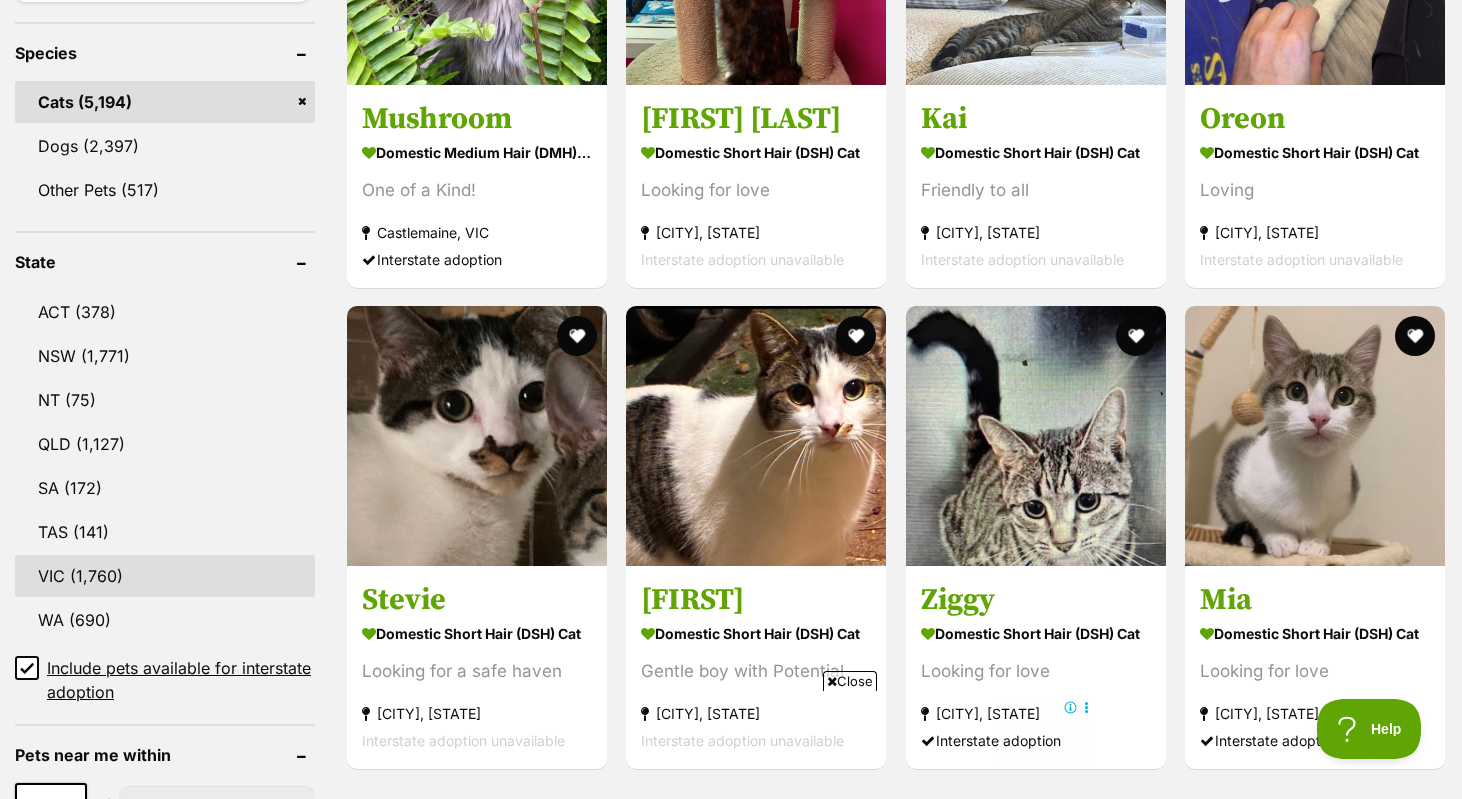 click on "VIC (1,760)" at bounding box center (165, 576) 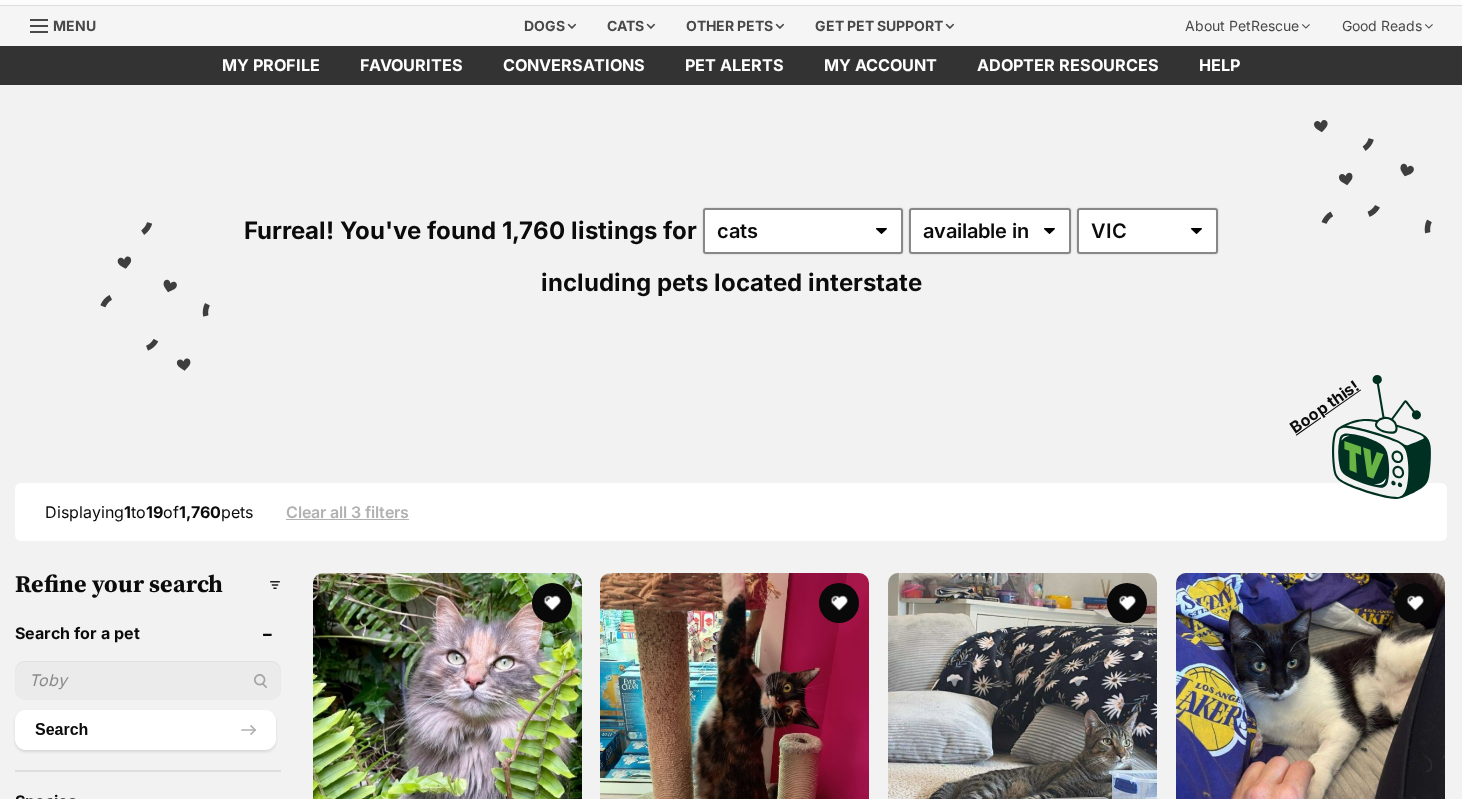scroll, scrollTop: 0, scrollLeft: 0, axis: both 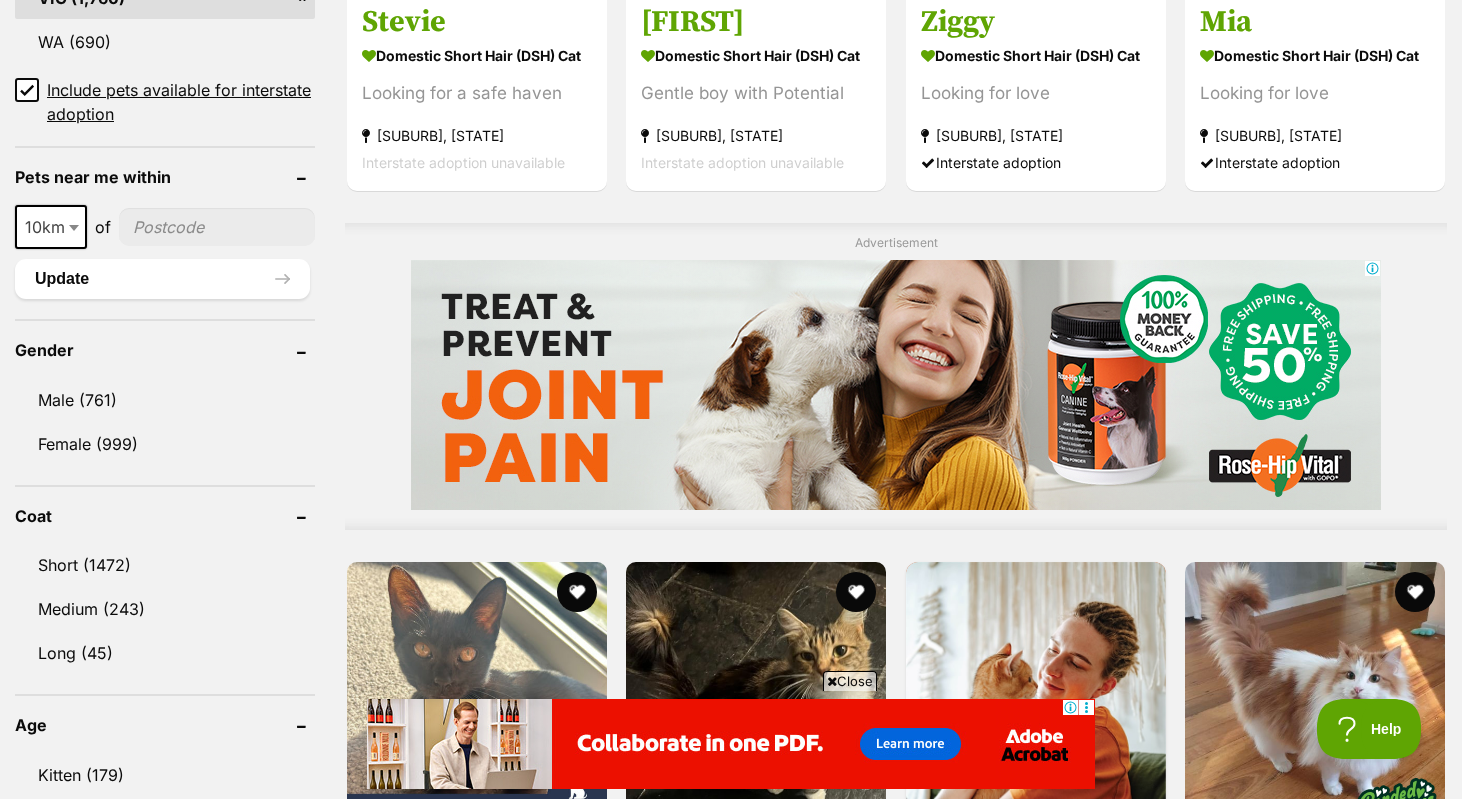 click at bounding box center [217, 227] 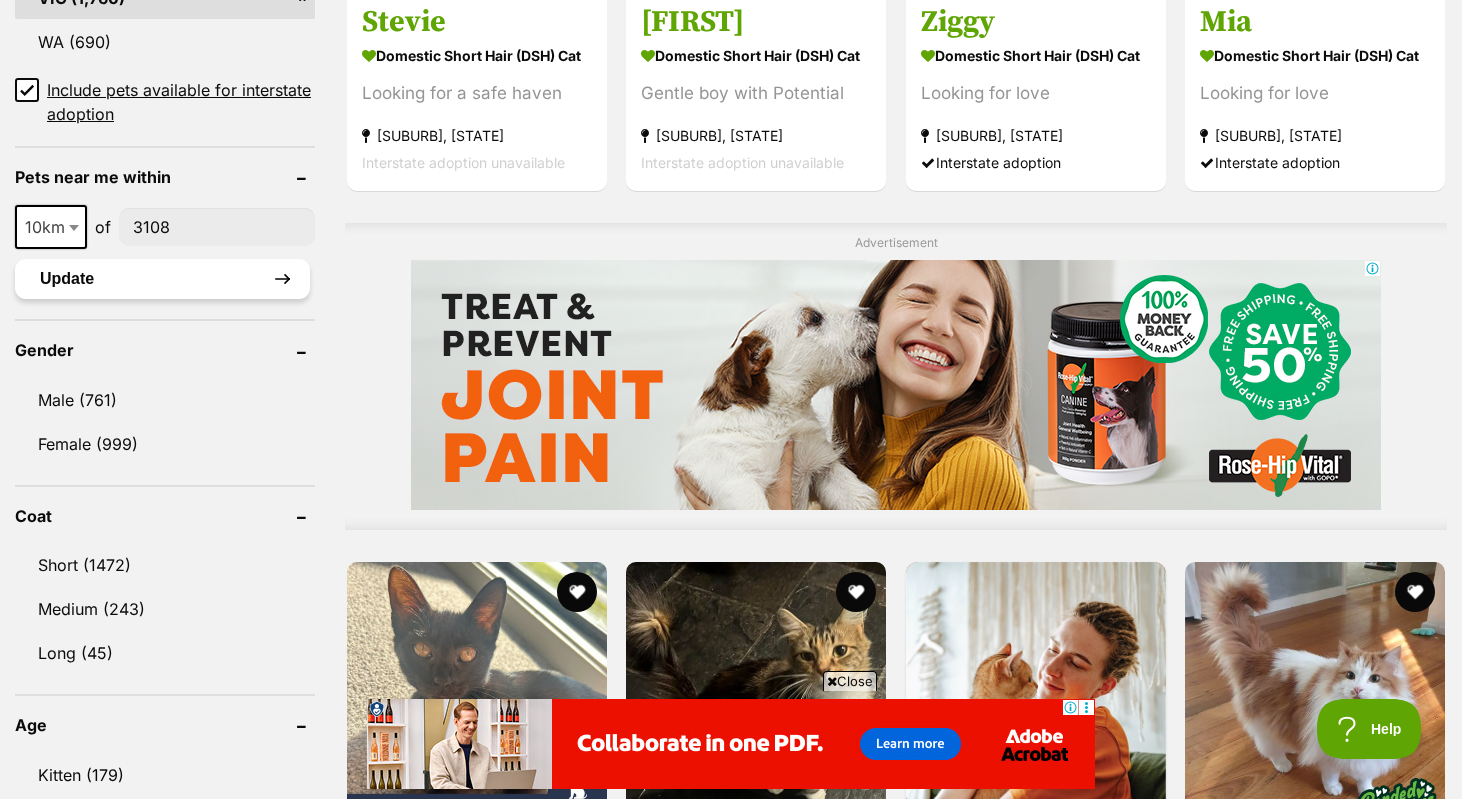 type on "3108" 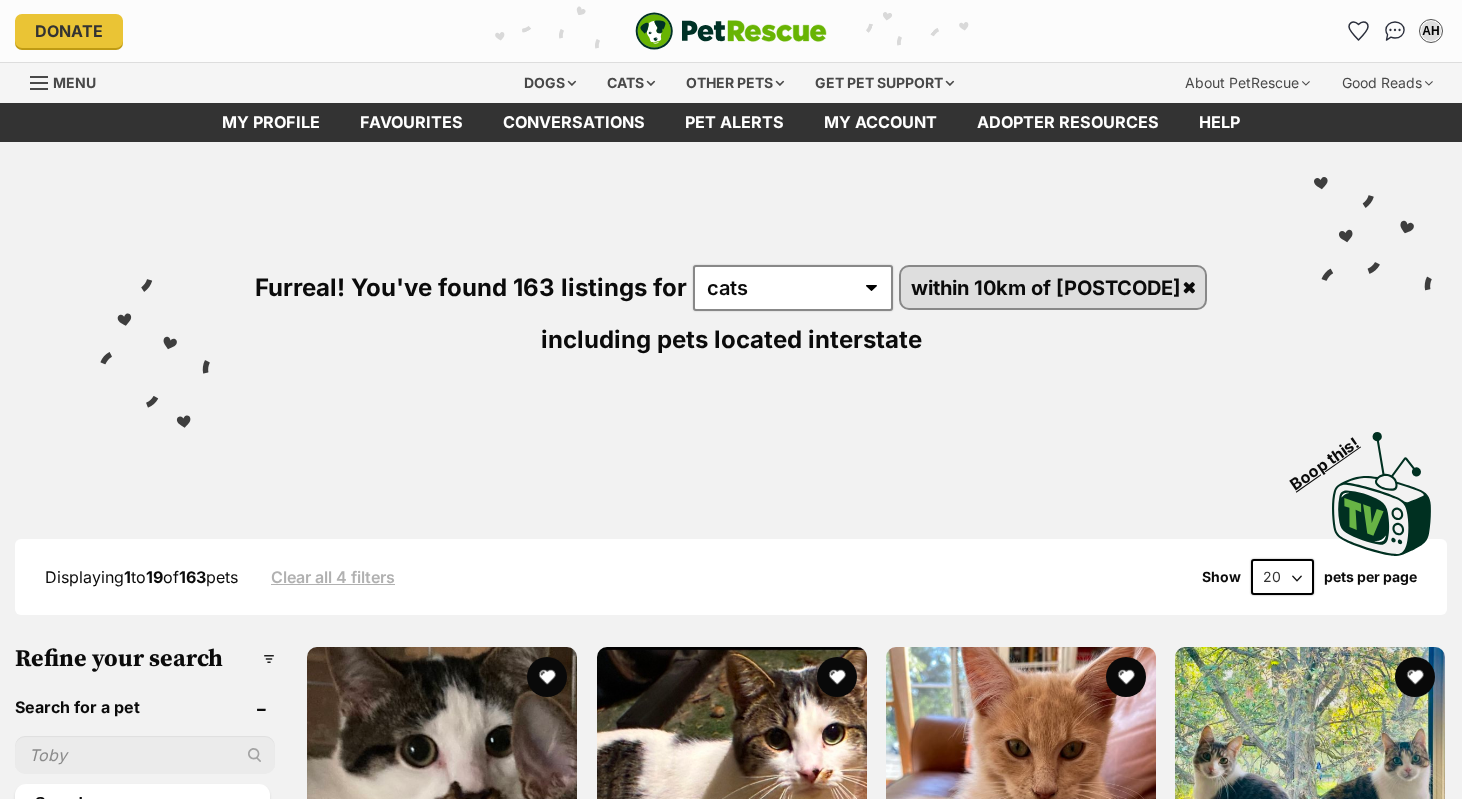 scroll, scrollTop: 0, scrollLeft: 0, axis: both 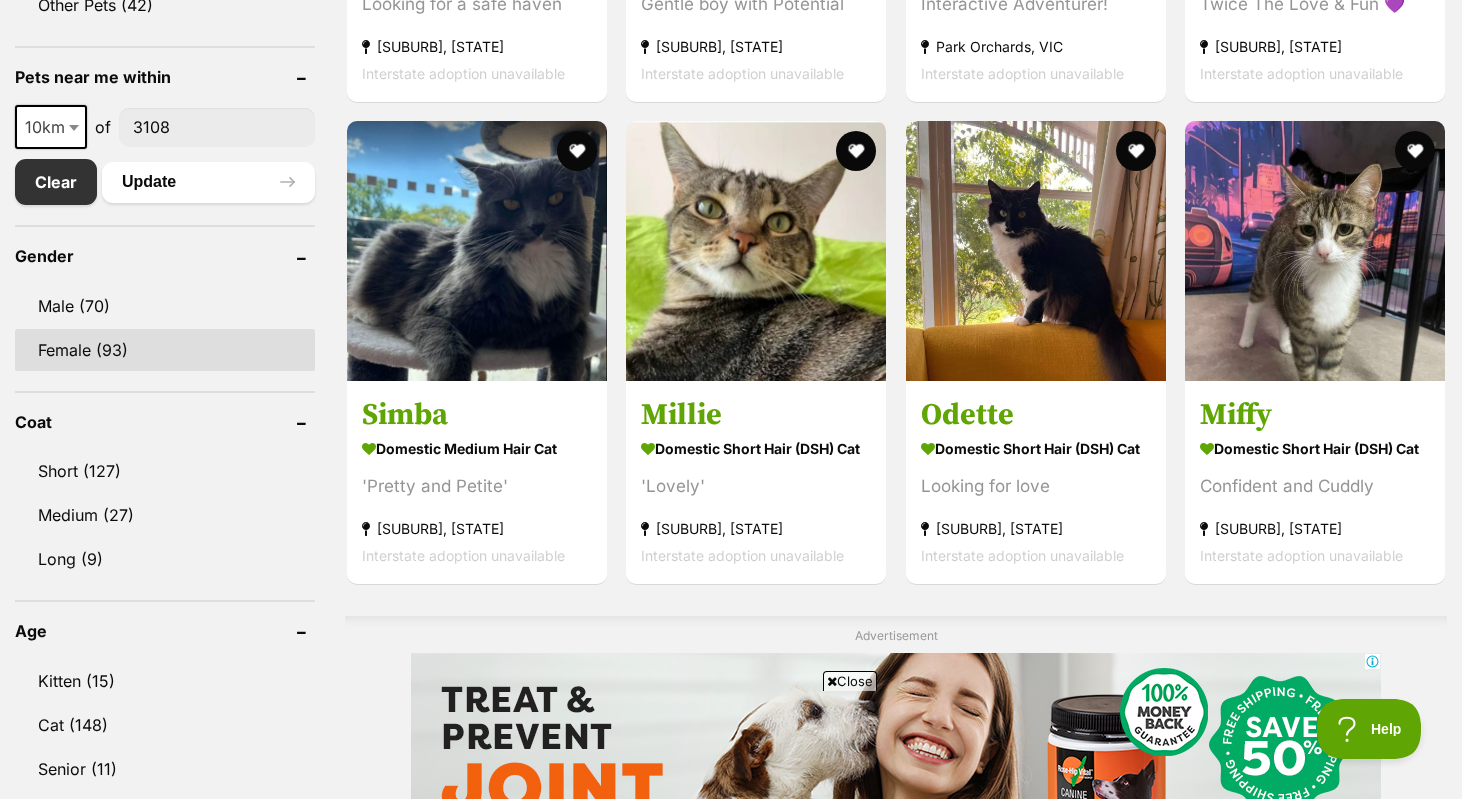 click on "Female (93)" at bounding box center [165, 350] 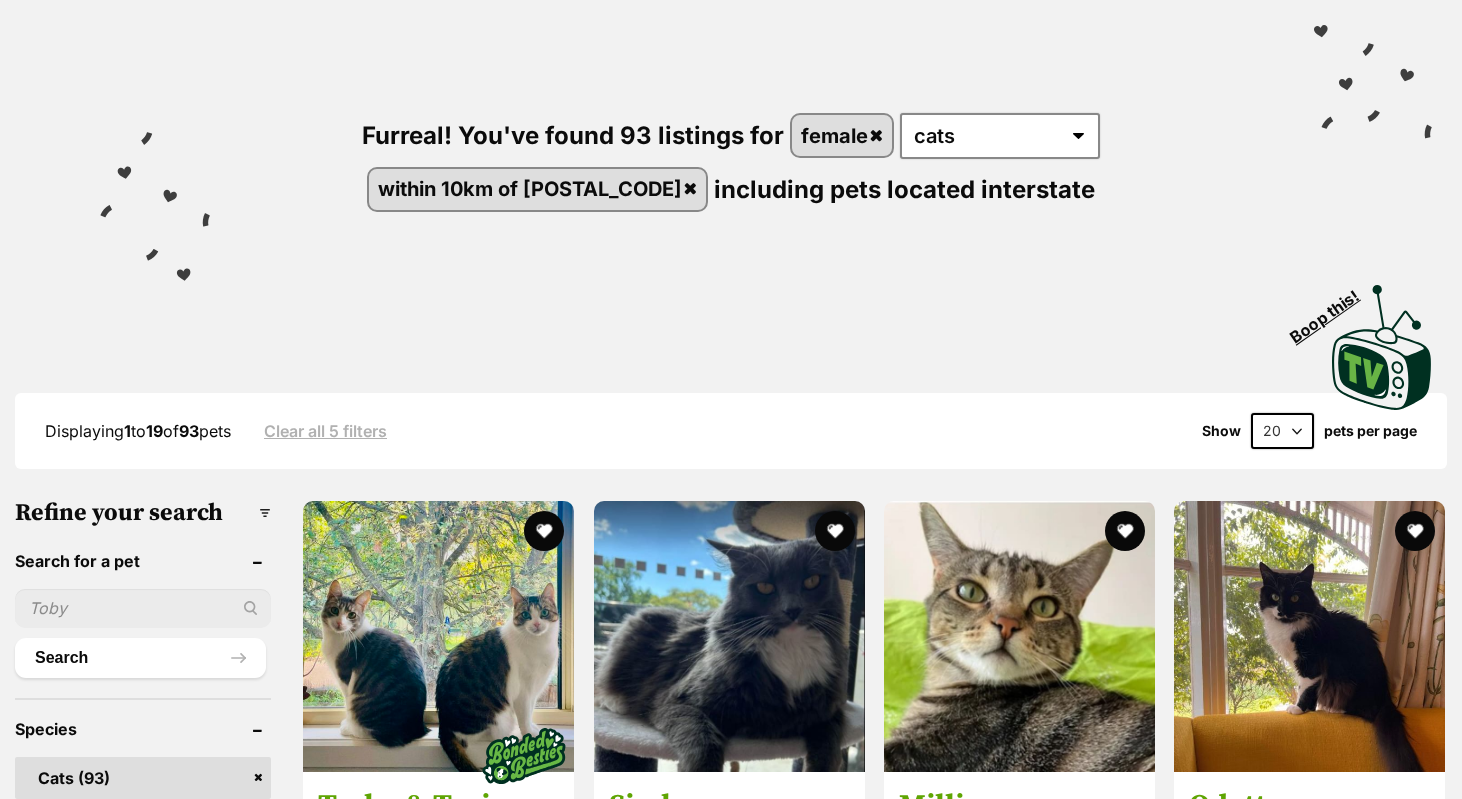 scroll, scrollTop: 0, scrollLeft: 0, axis: both 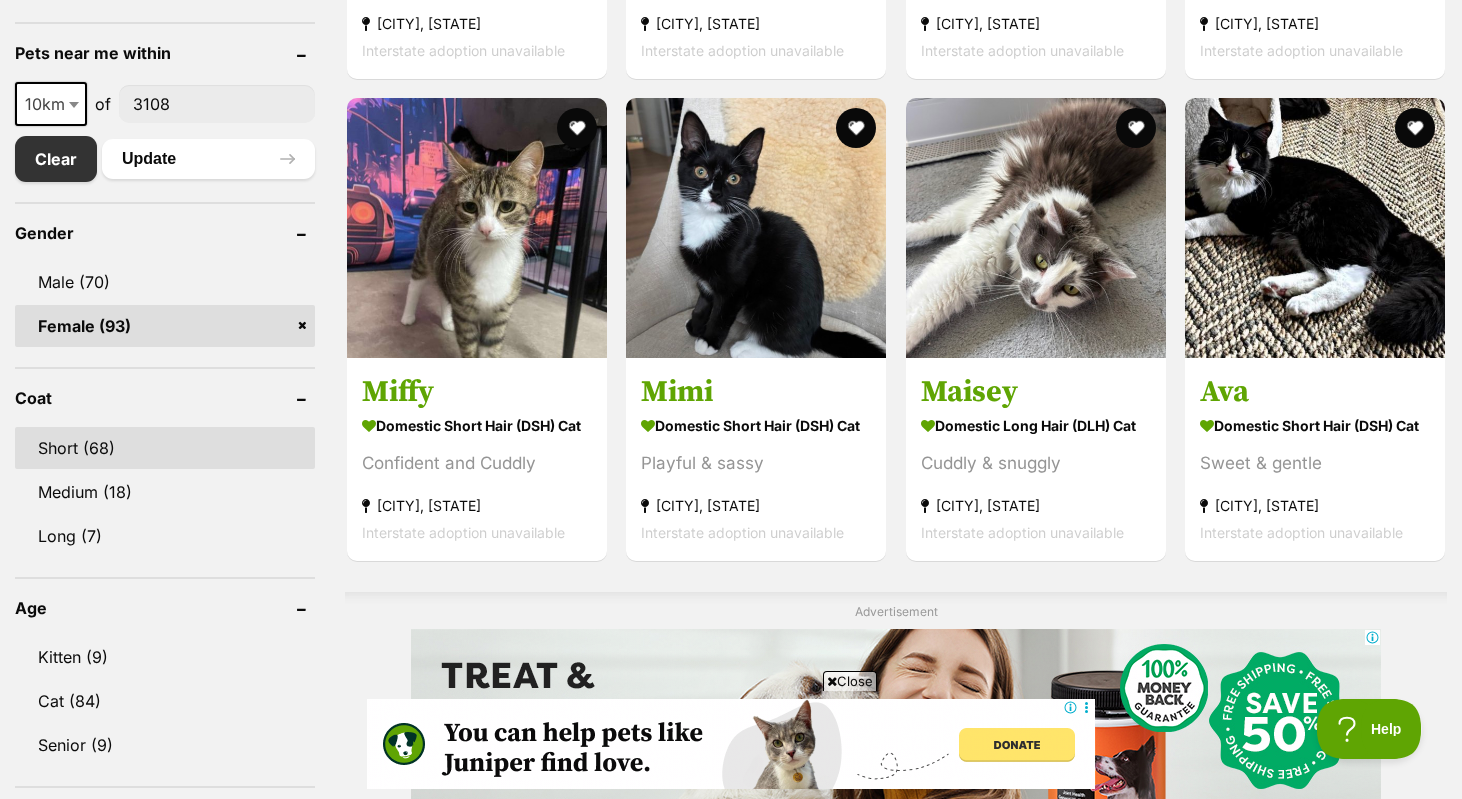 click on "Short (68)" at bounding box center (165, 448) 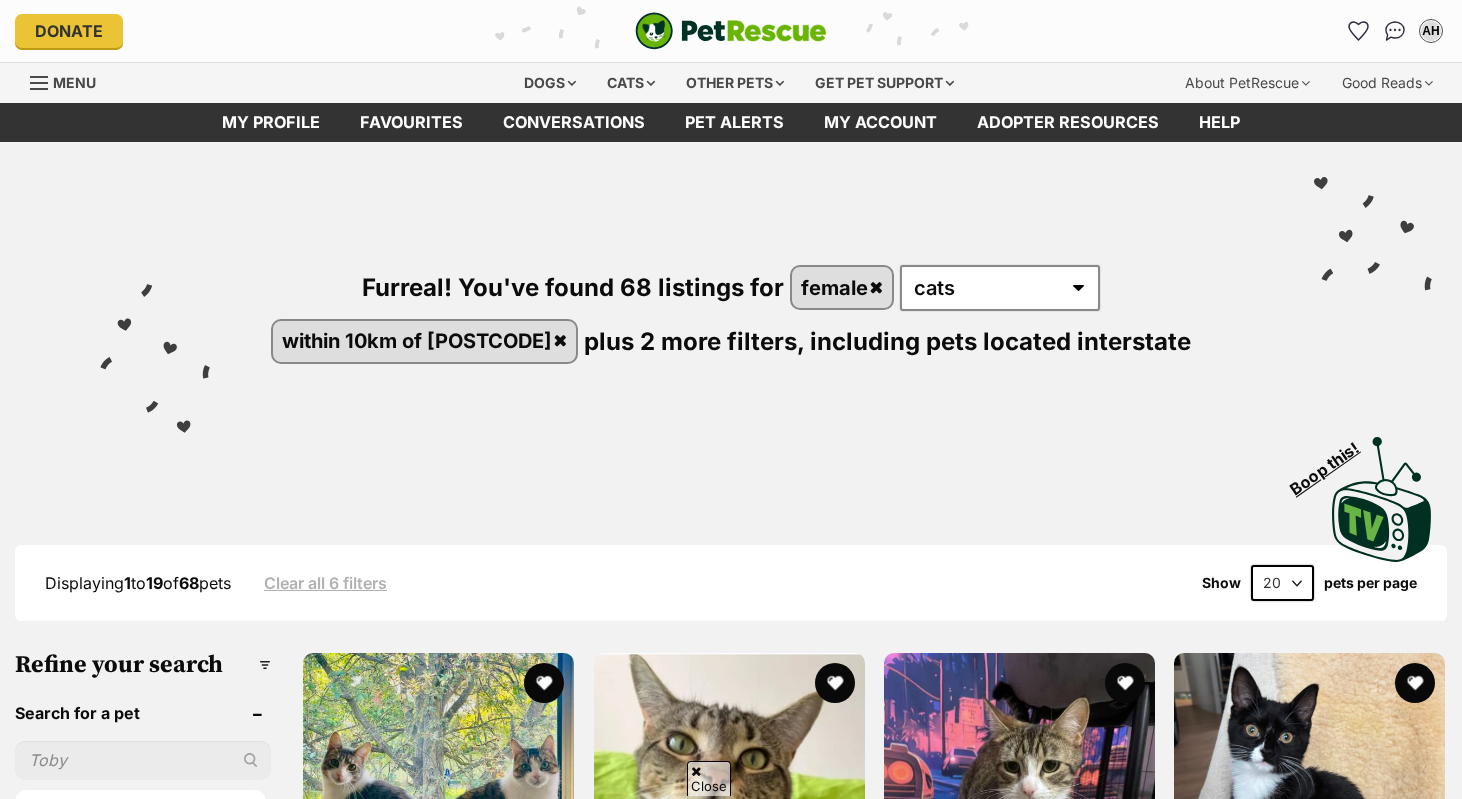 scroll, scrollTop: 944, scrollLeft: 0, axis: vertical 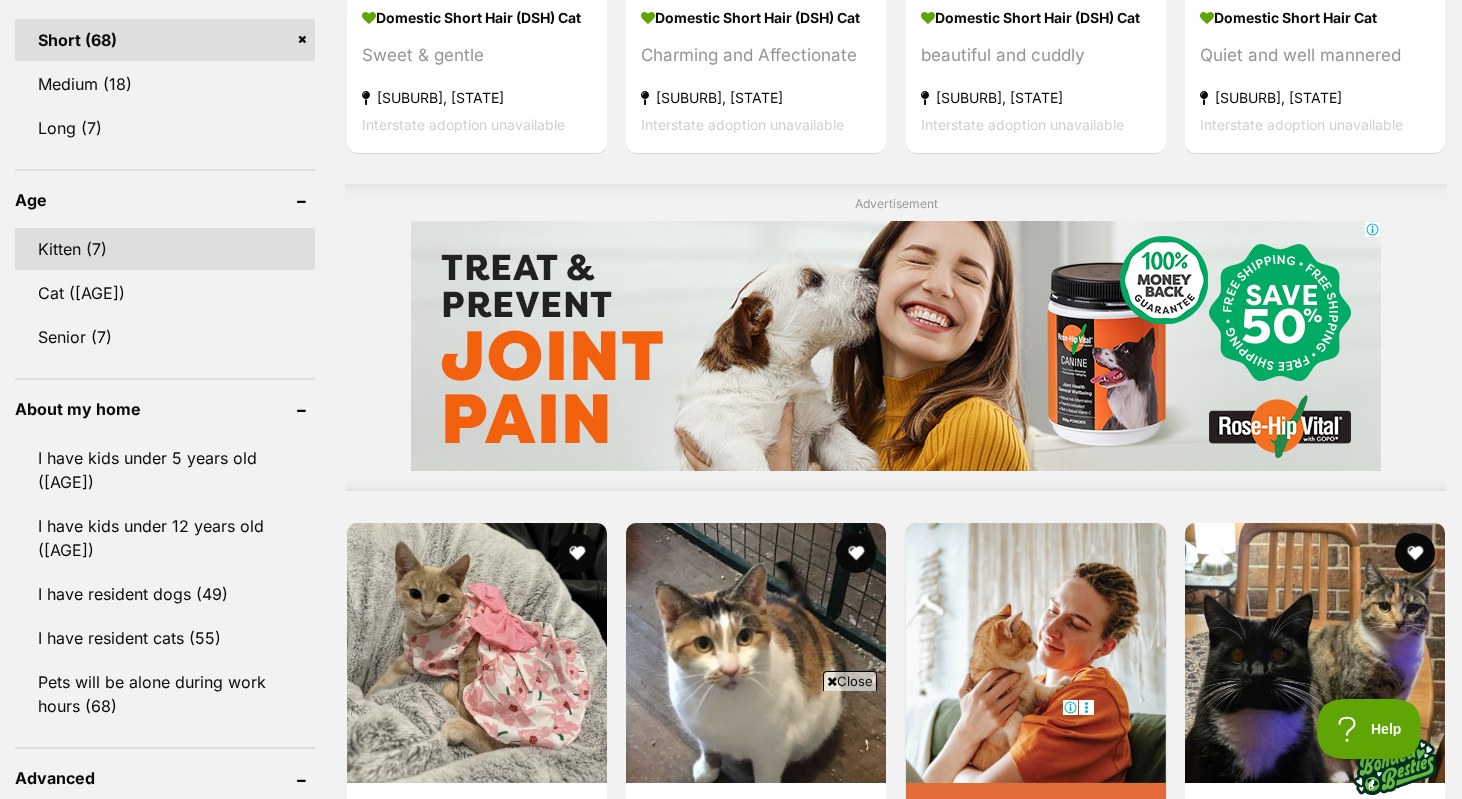 click on "Kitten (7)" at bounding box center [165, 249] 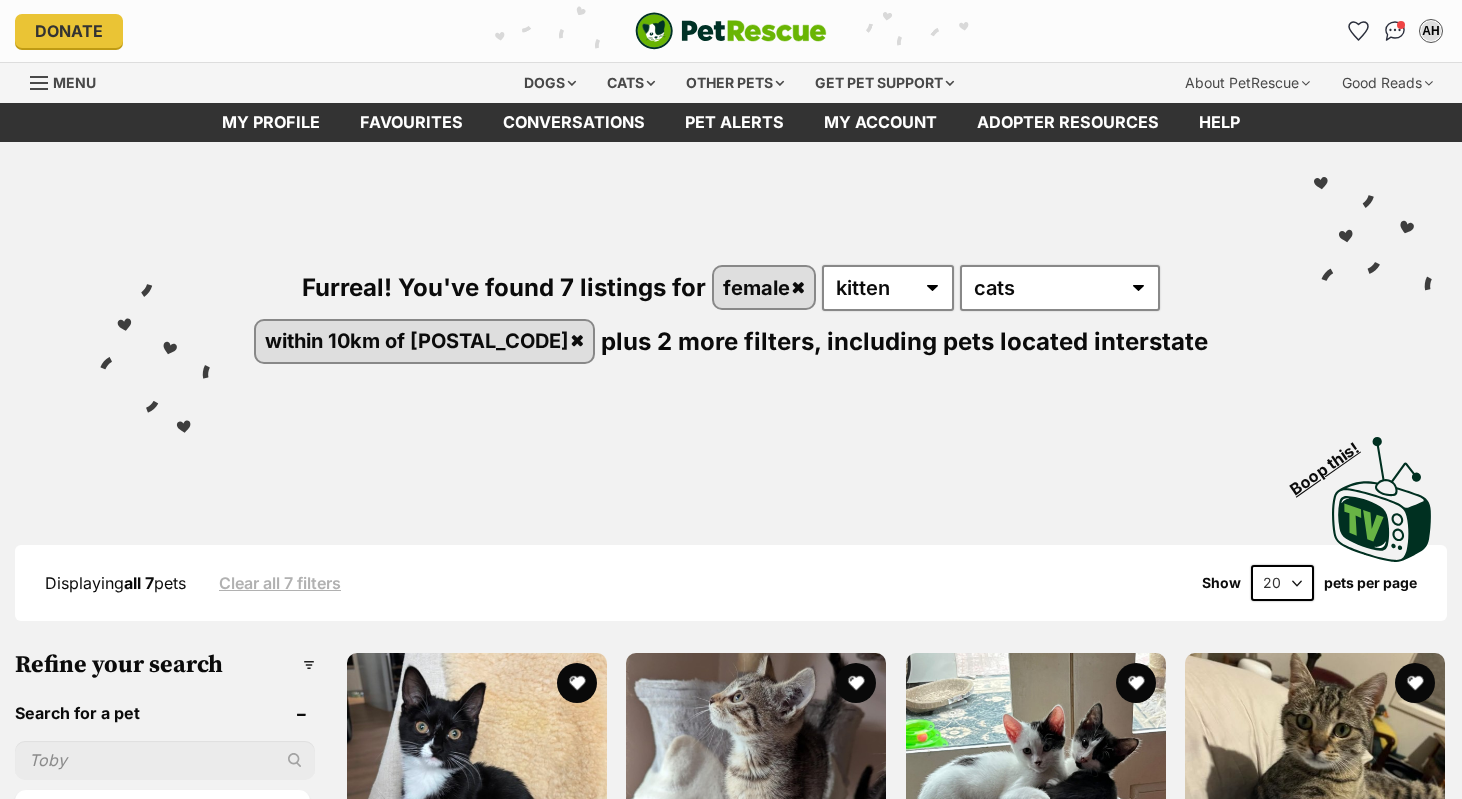 scroll, scrollTop: 116, scrollLeft: 0, axis: vertical 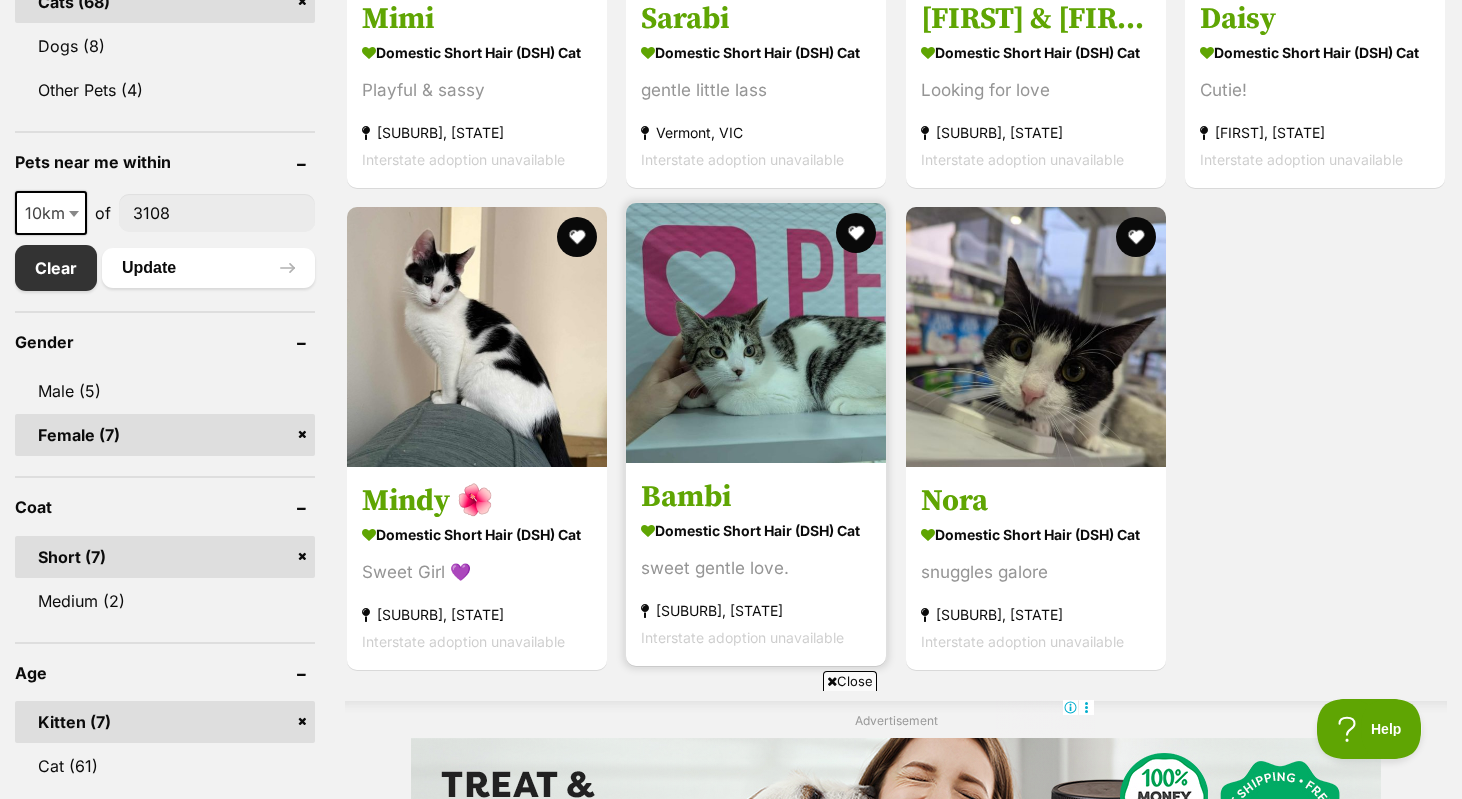 click at bounding box center (756, 333) 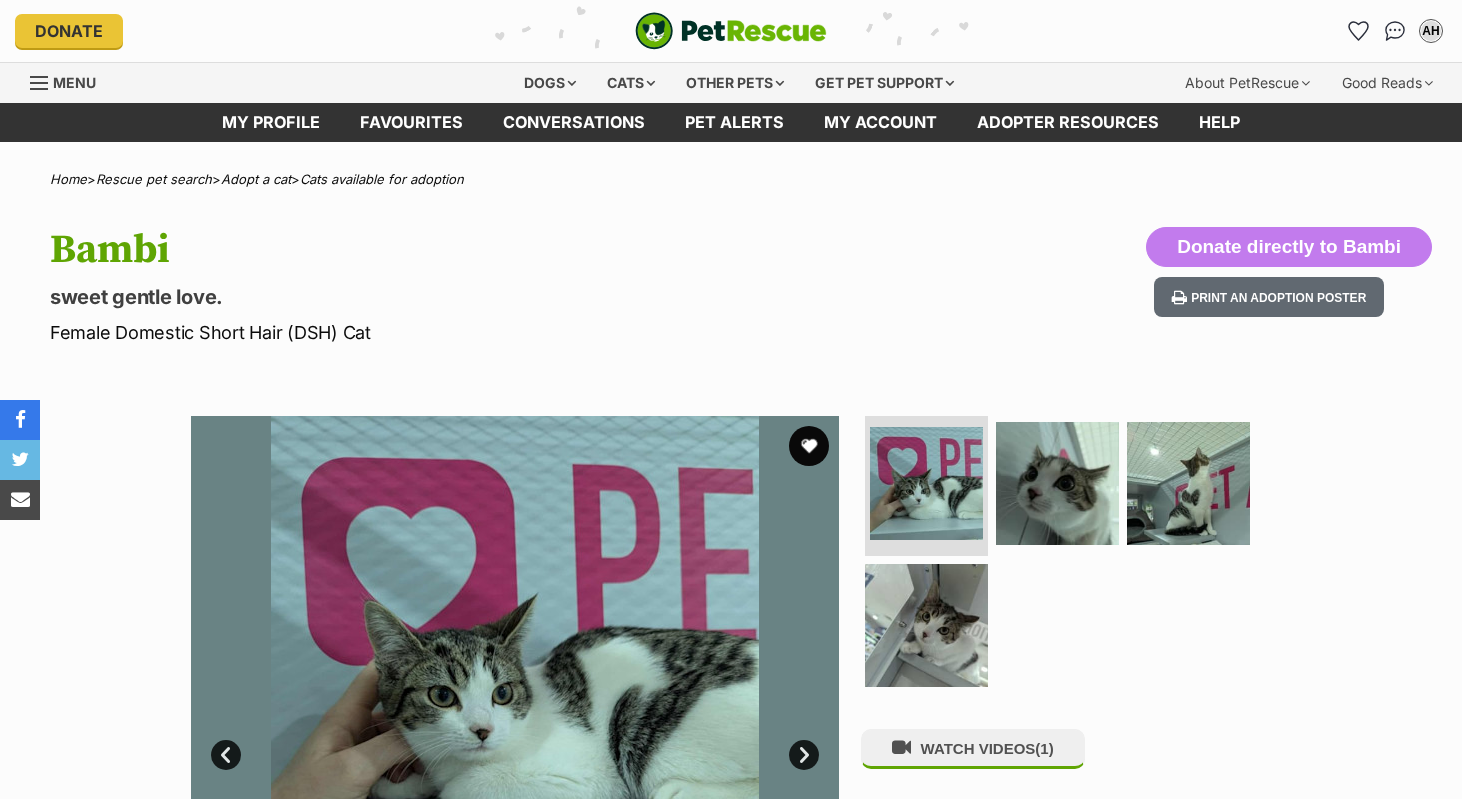scroll, scrollTop: 0, scrollLeft: 0, axis: both 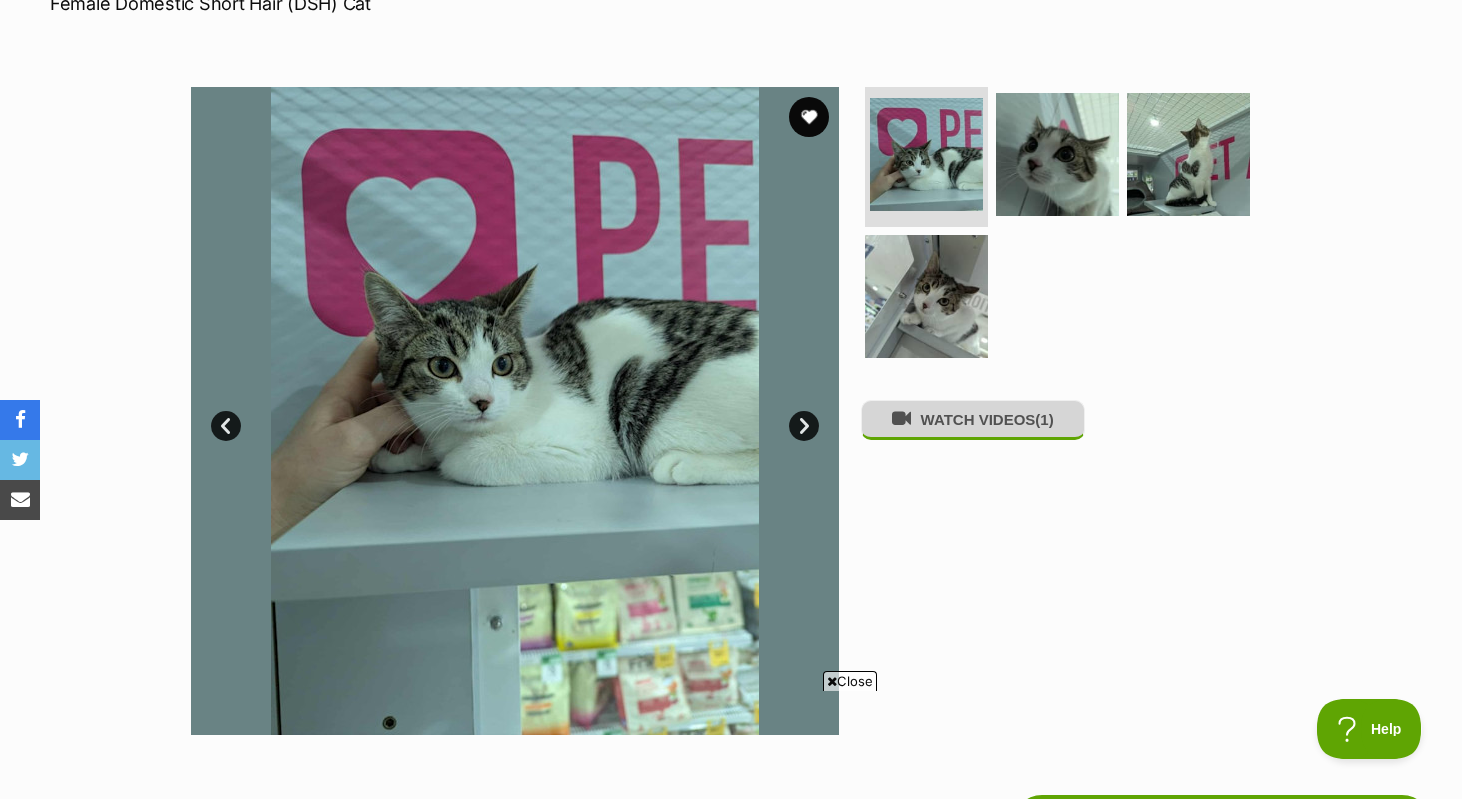 click on "WATCH VIDEOS
(1)" at bounding box center [973, 419] 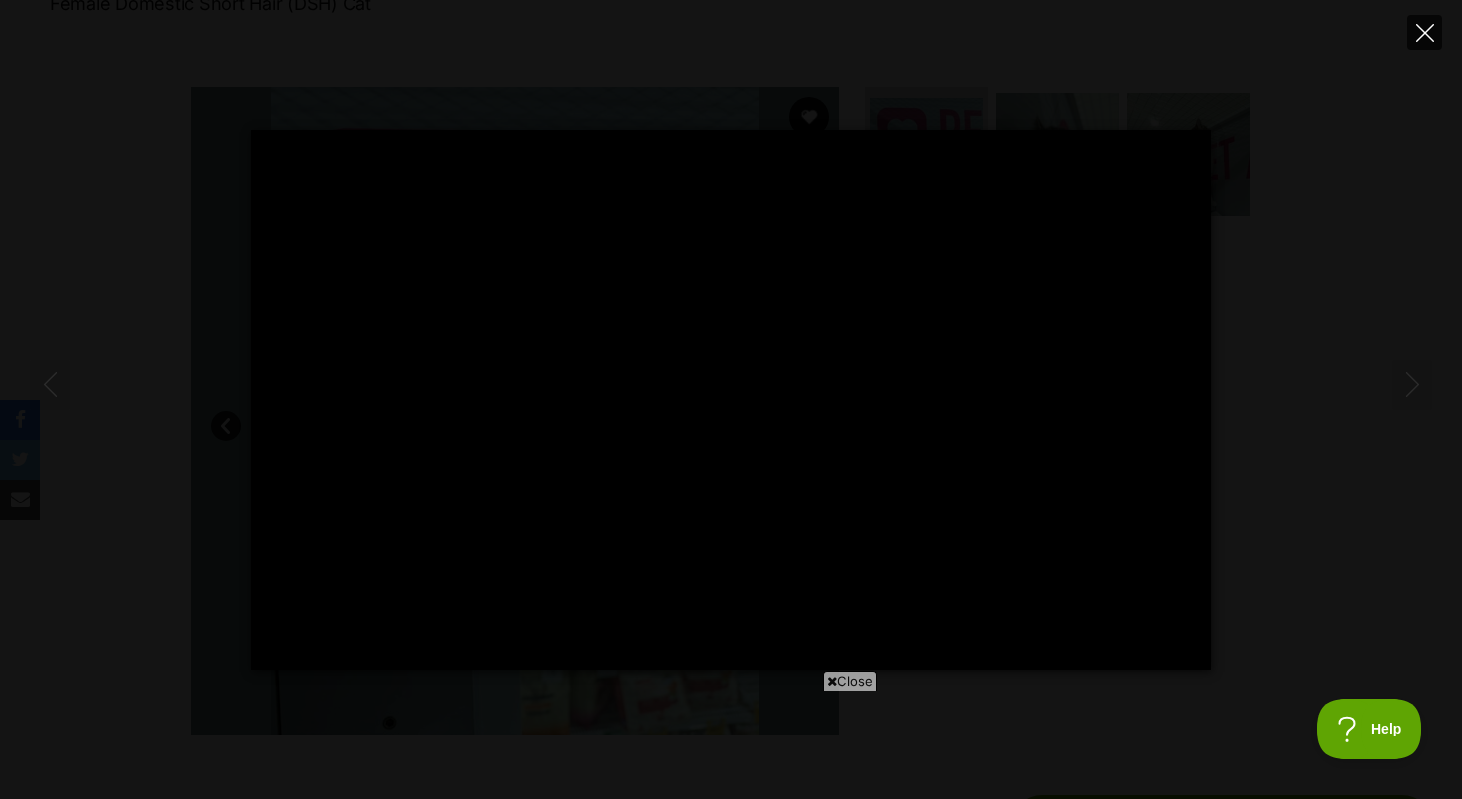type on "100" 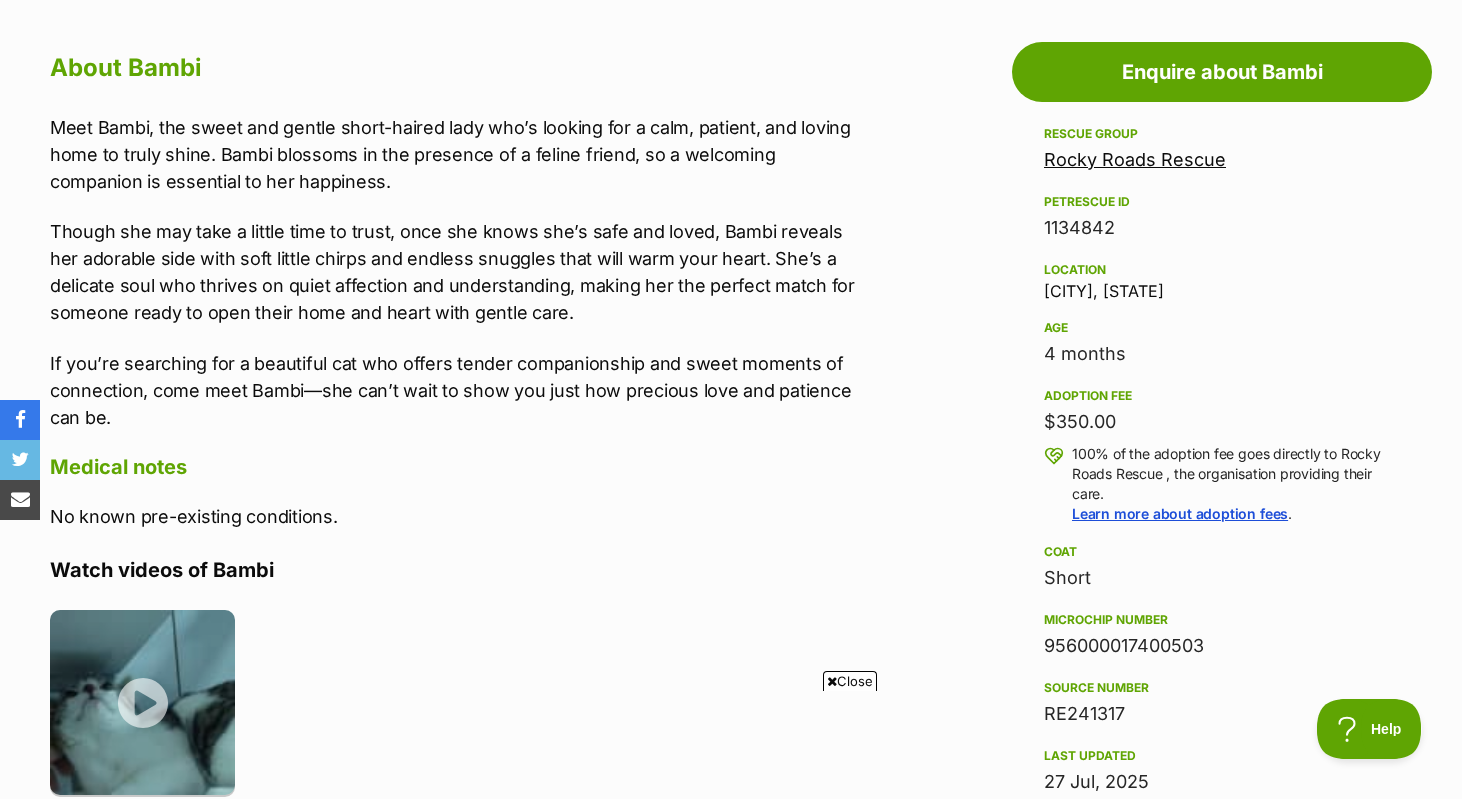 scroll, scrollTop: 1084, scrollLeft: 0, axis: vertical 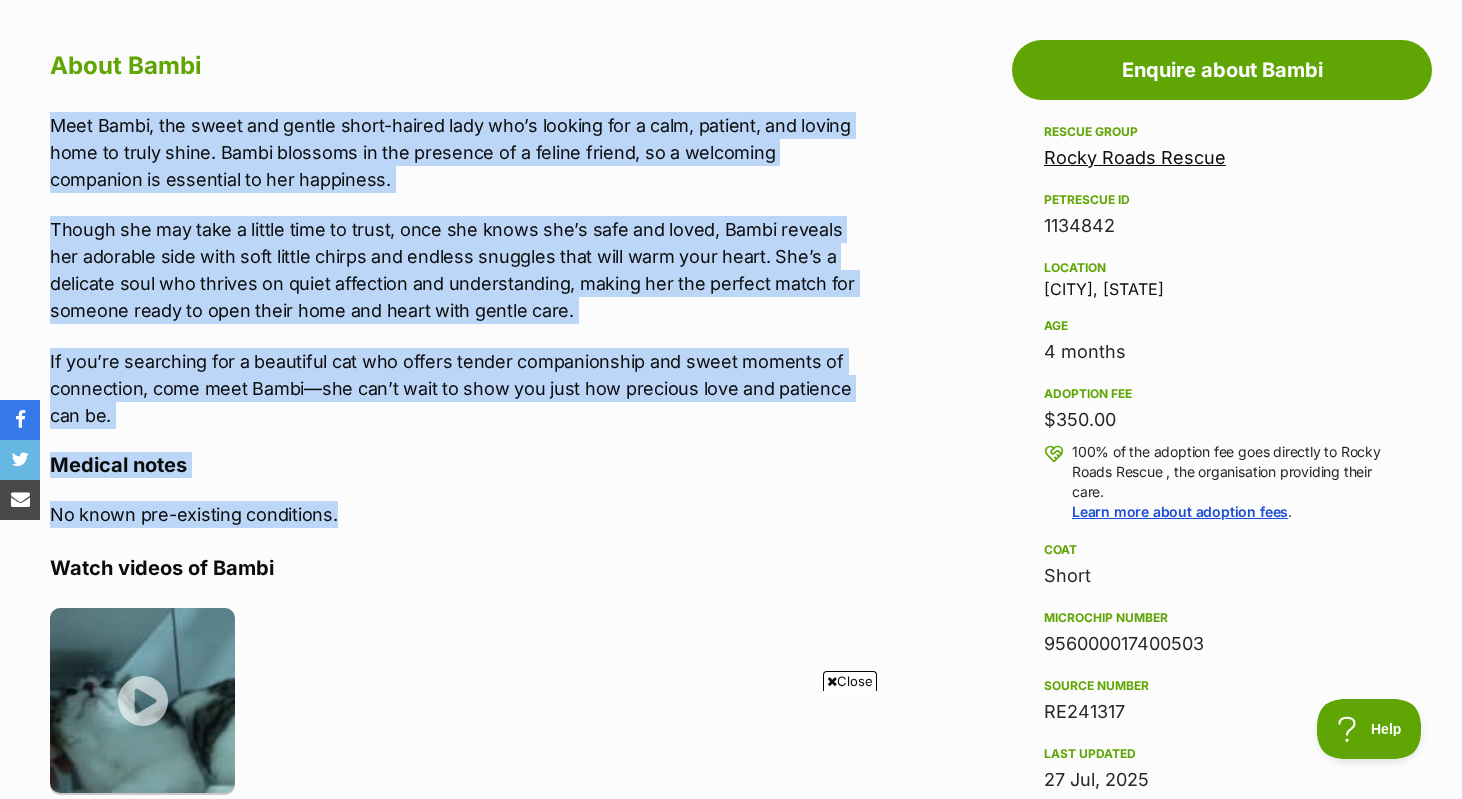 drag, startPoint x: 403, startPoint y: 513, endPoint x: 54, endPoint y: 125, distance: 521.8668 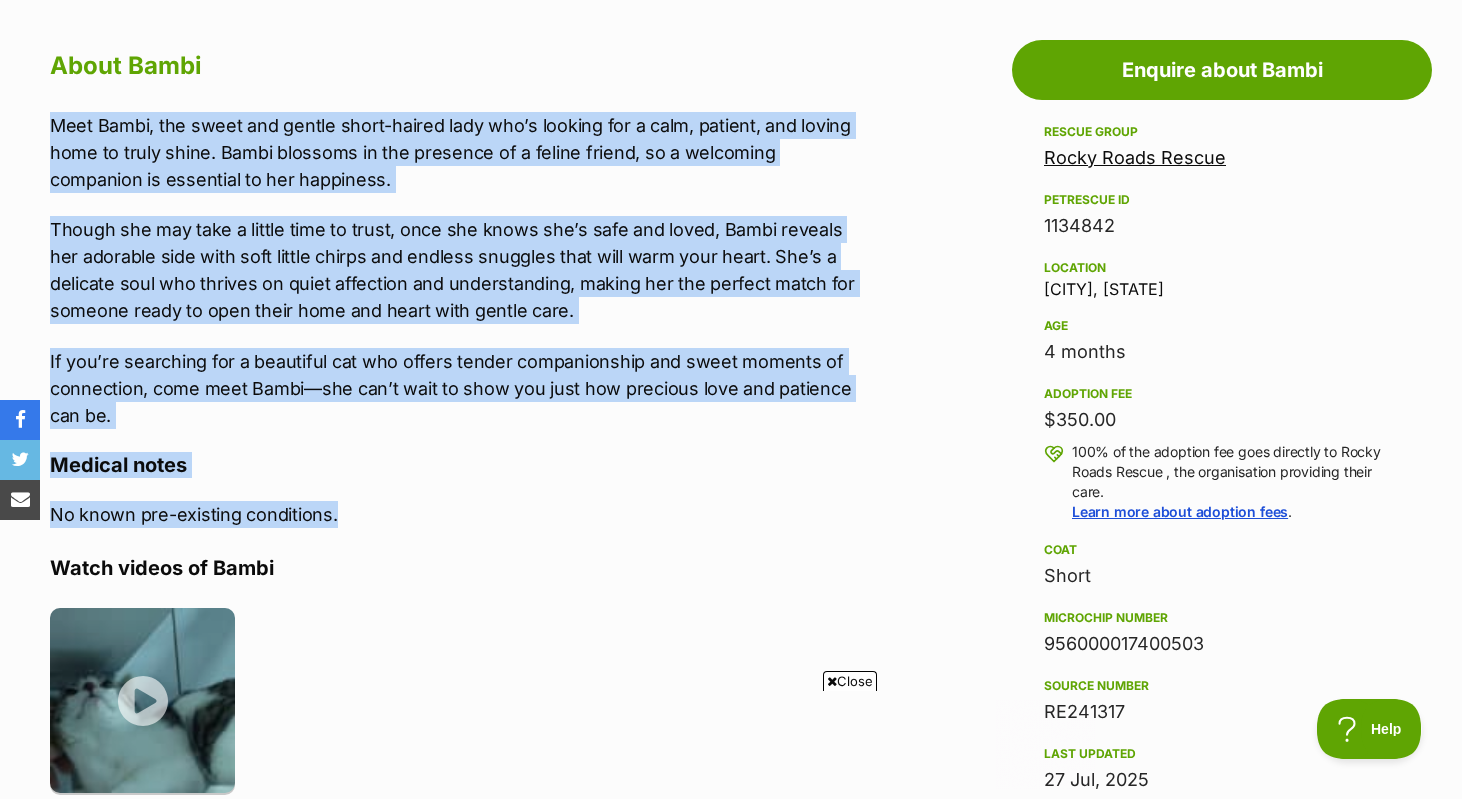 scroll, scrollTop: 0, scrollLeft: 0, axis: both 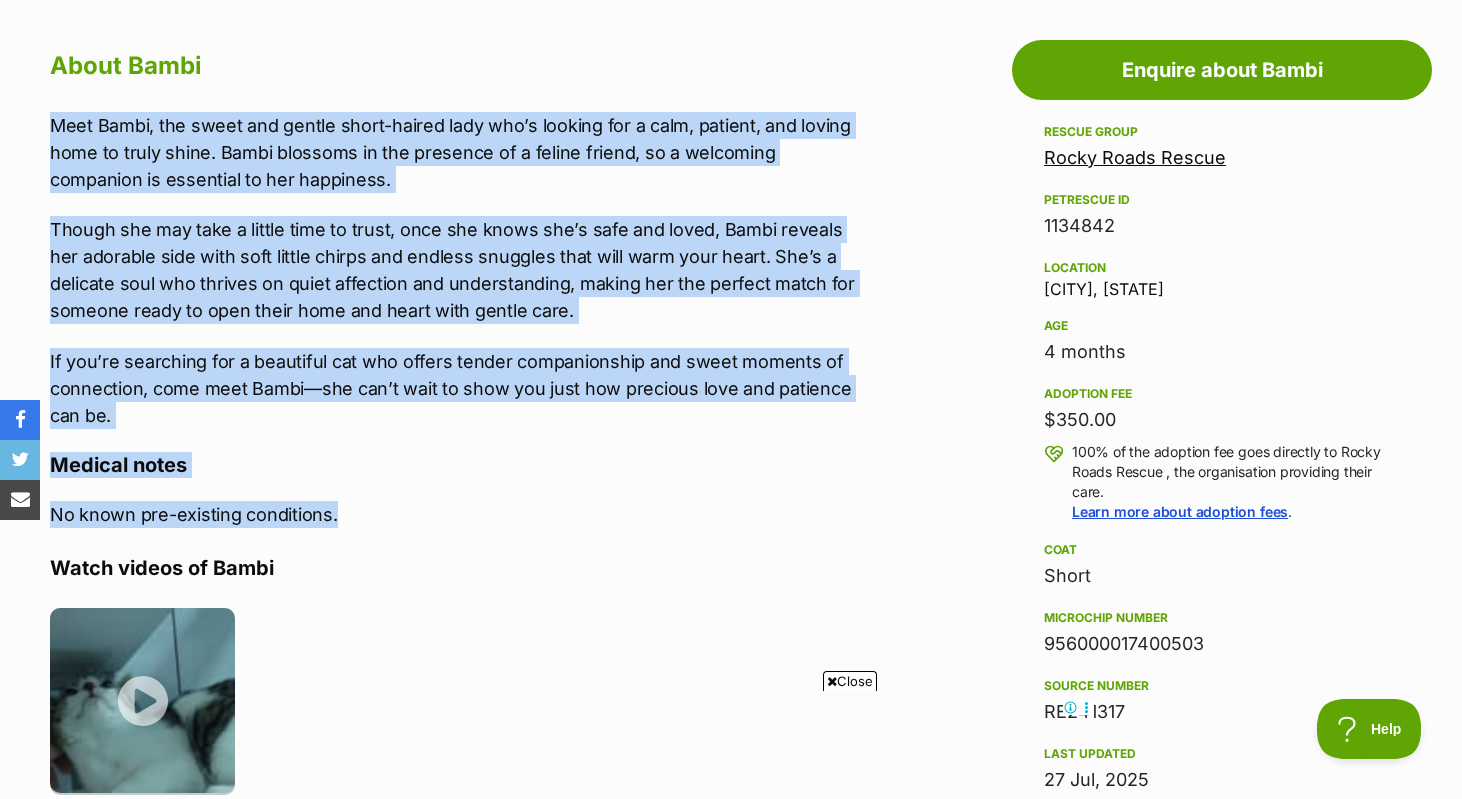 click on "No known pre-existing conditions." at bounding box center [460, 514] 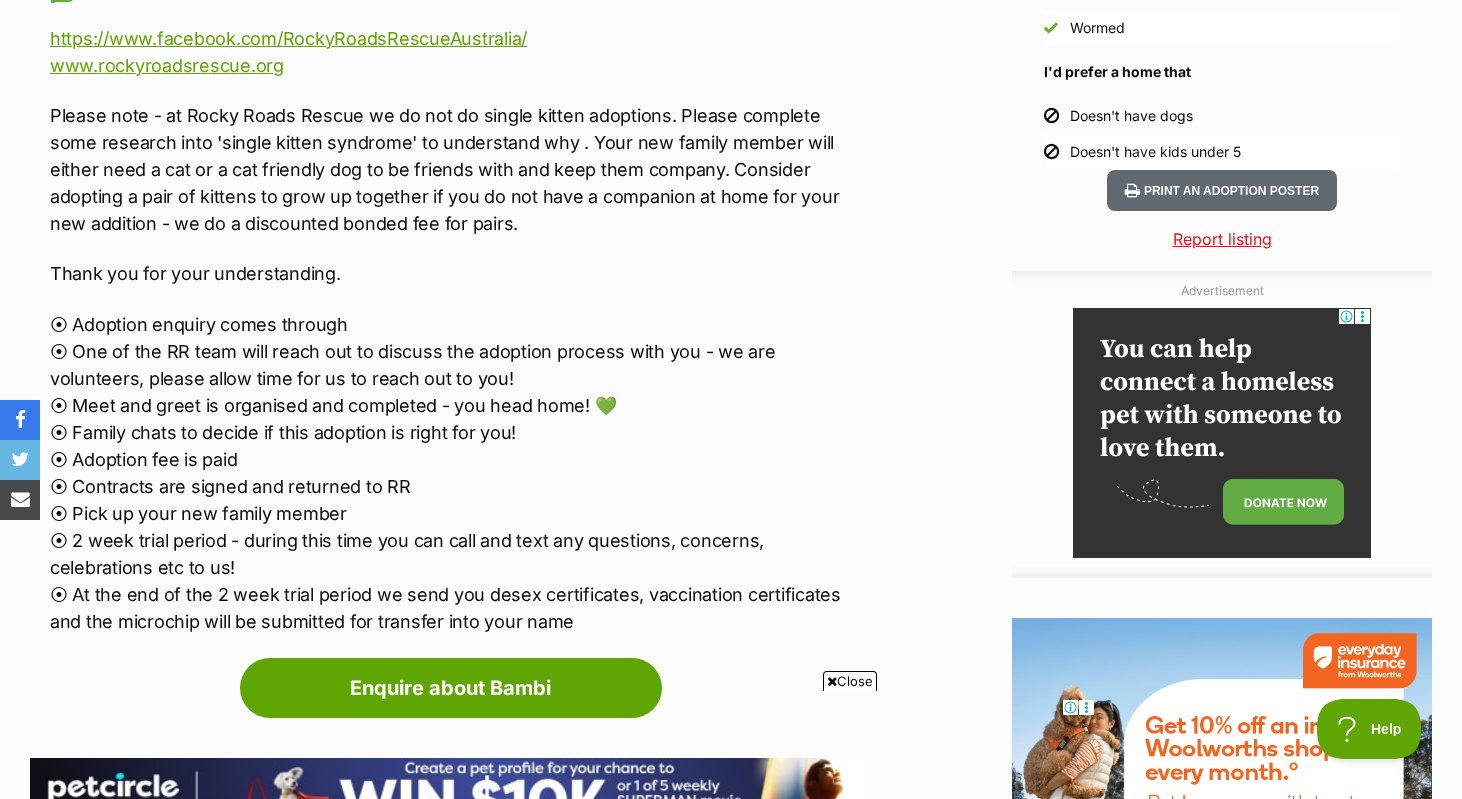 scroll, scrollTop: 2036, scrollLeft: 0, axis: vertical 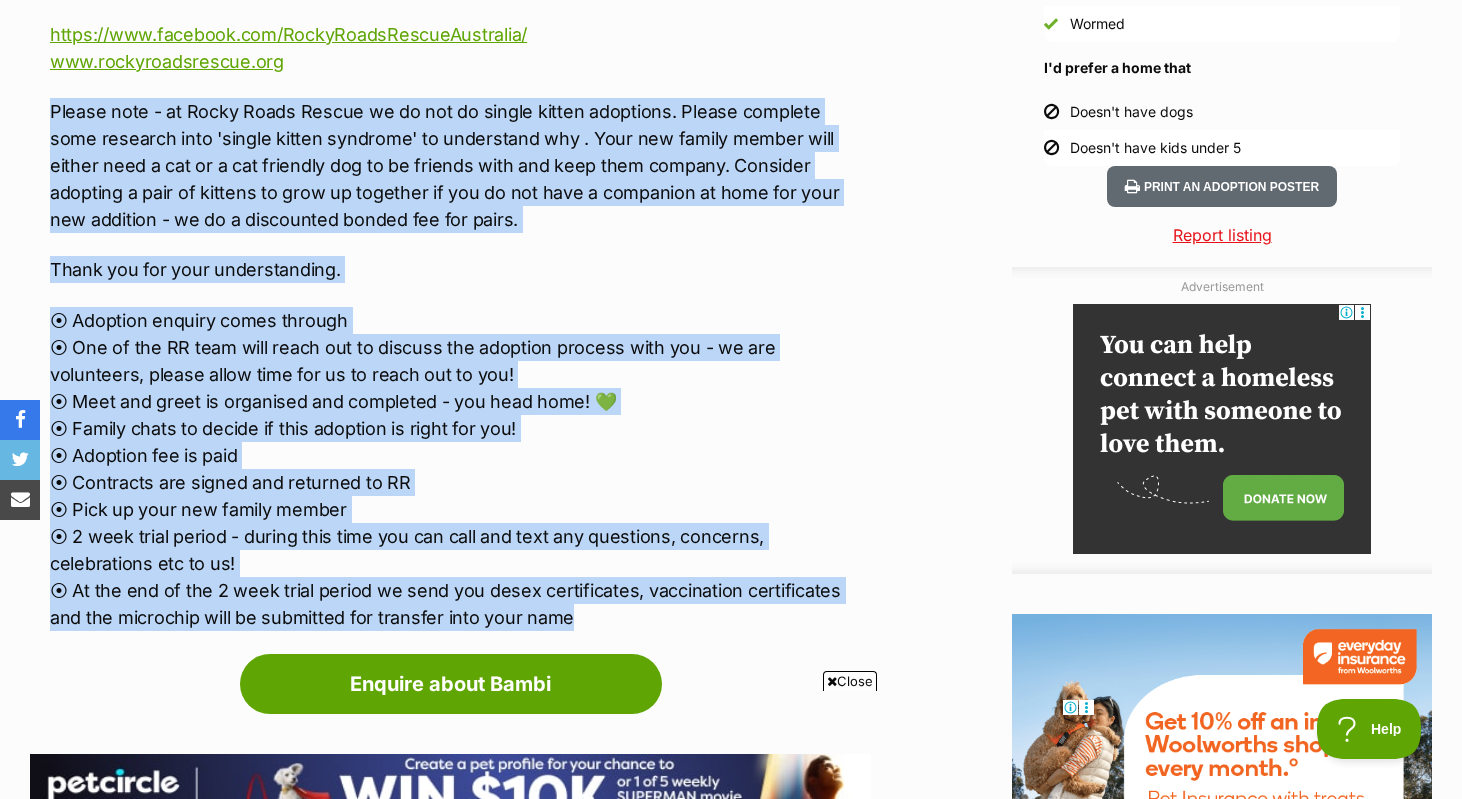 drag, startPoint x: 778, startPoint y: 618, endPoint x: 733, endPoint y: 86, distance: 533.8998 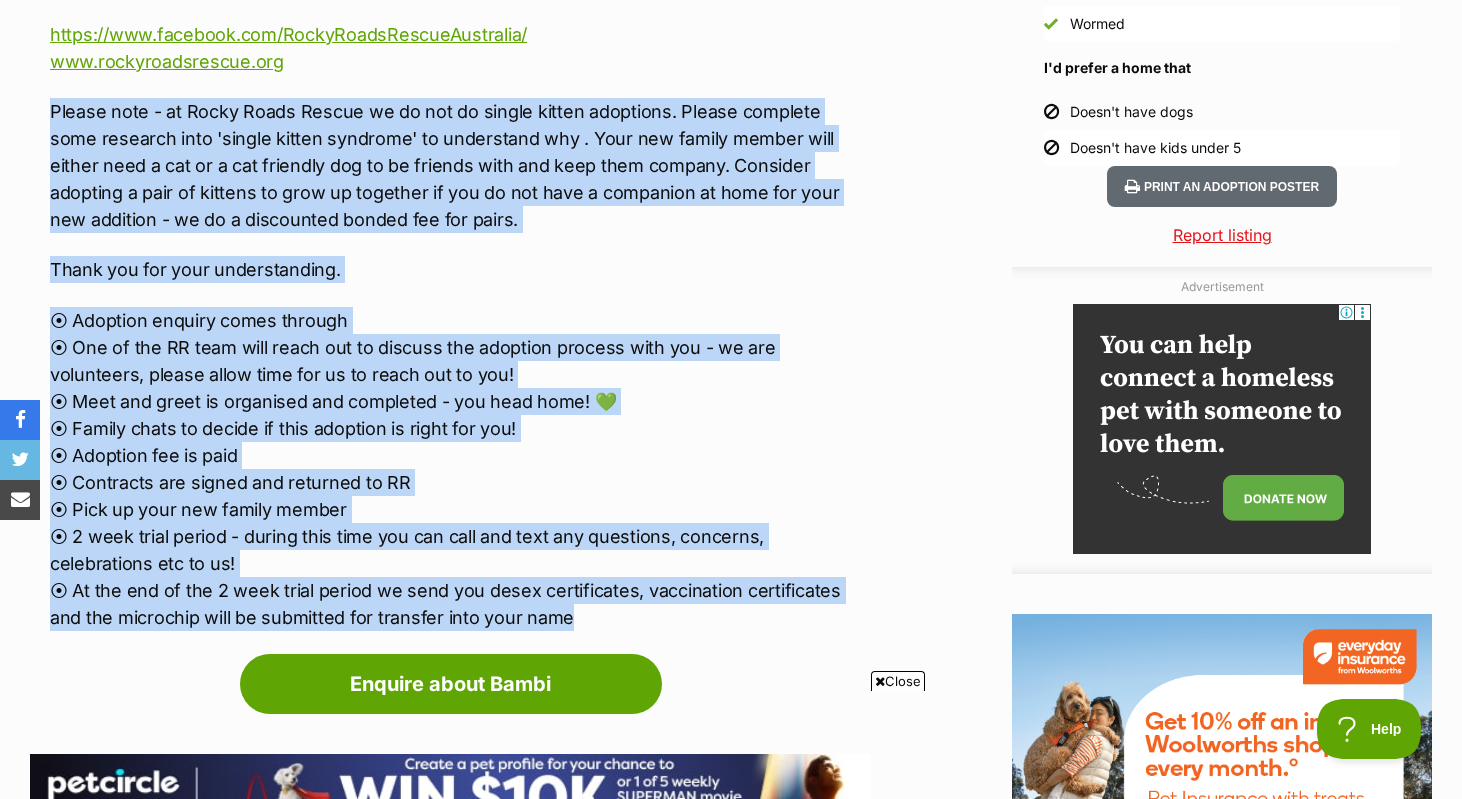 scroll, scrollTop: 0, scrollLeft: 0, axis: both 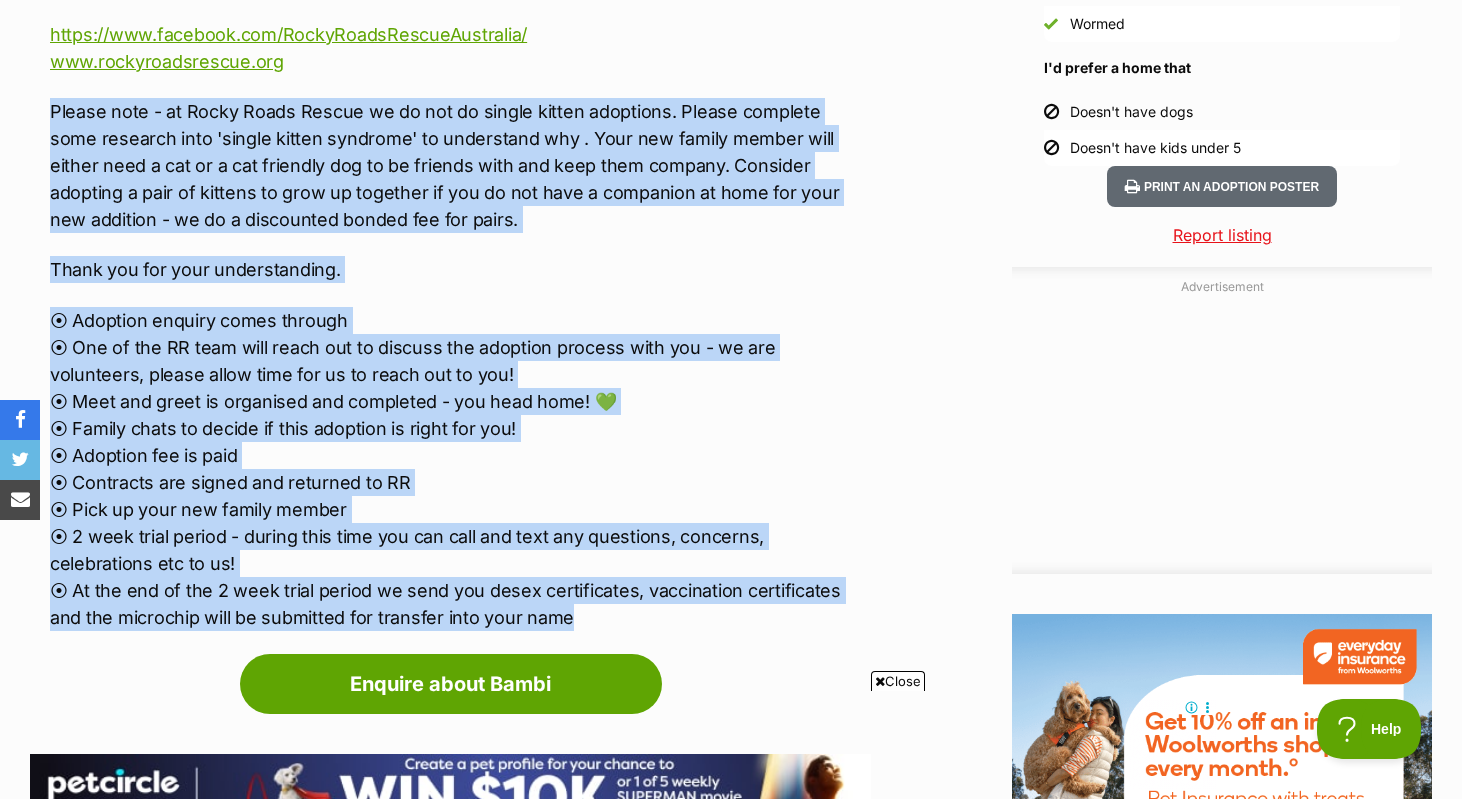 click on "⦿ Adoption enquiry comes through
⦿ One of the RR team will reach out to discuss the adoption process with you - we are volunteers, please allow time for us to reach out to you!
⦿ Meet and greet is organised and completed - you head home! 💚
⦿ Family chats to decide if this adoption is right for you!
⦿ Adoption fee is paid
⦿ Contracts are signed and returned to RR
⦿ Pick up your new family member
⦿ 2 week trial period - during this time you can call and text any questions, concerns, celebrations etc to us!
⦿ At the end of the 2 week trial period we send you desex certificates, vaccination certificates and the microchip will be submitted for transfer into your name" at bounding box center (460, 469) 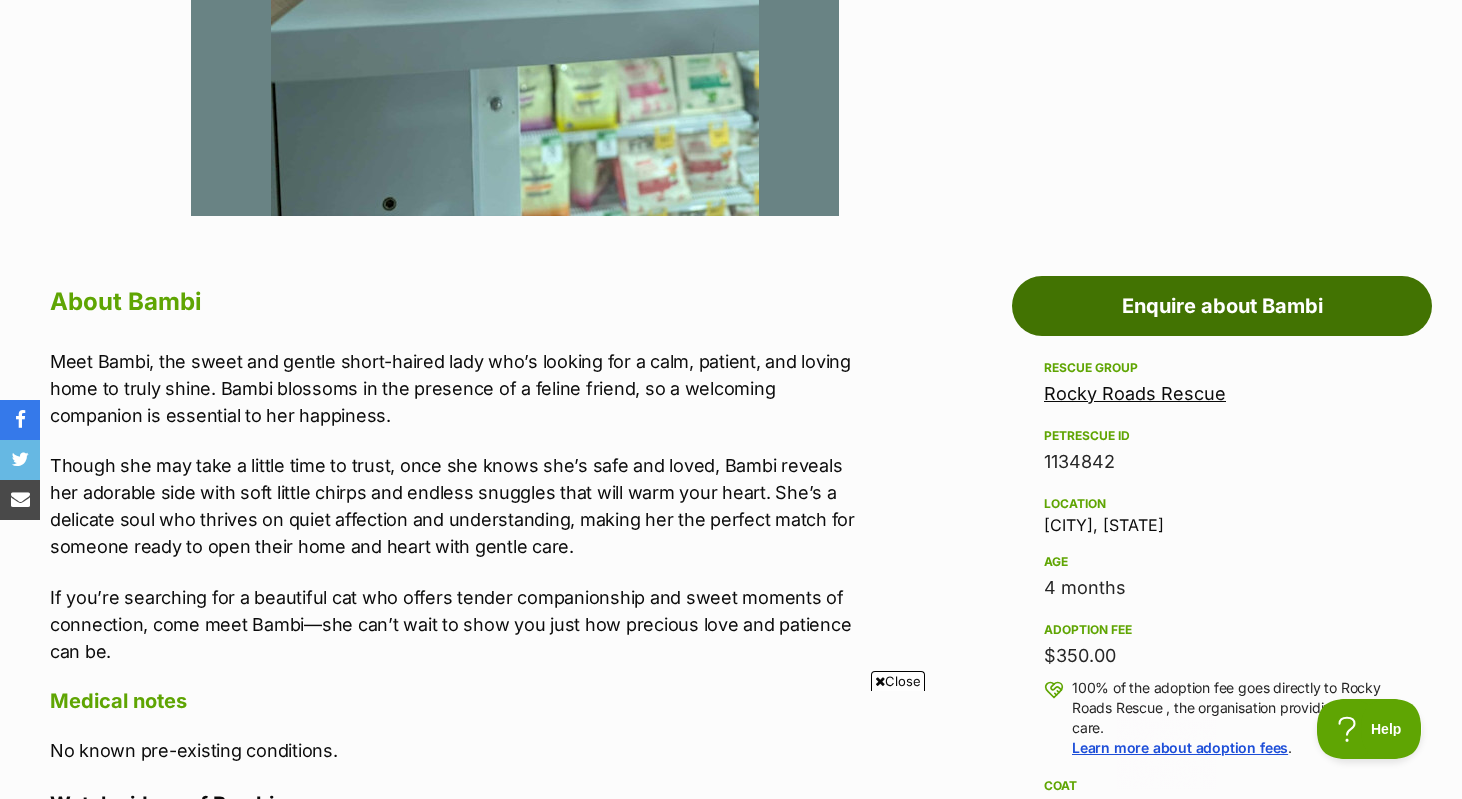 scroll, scrollTop: 0, scrollLeft: 0, axis: both 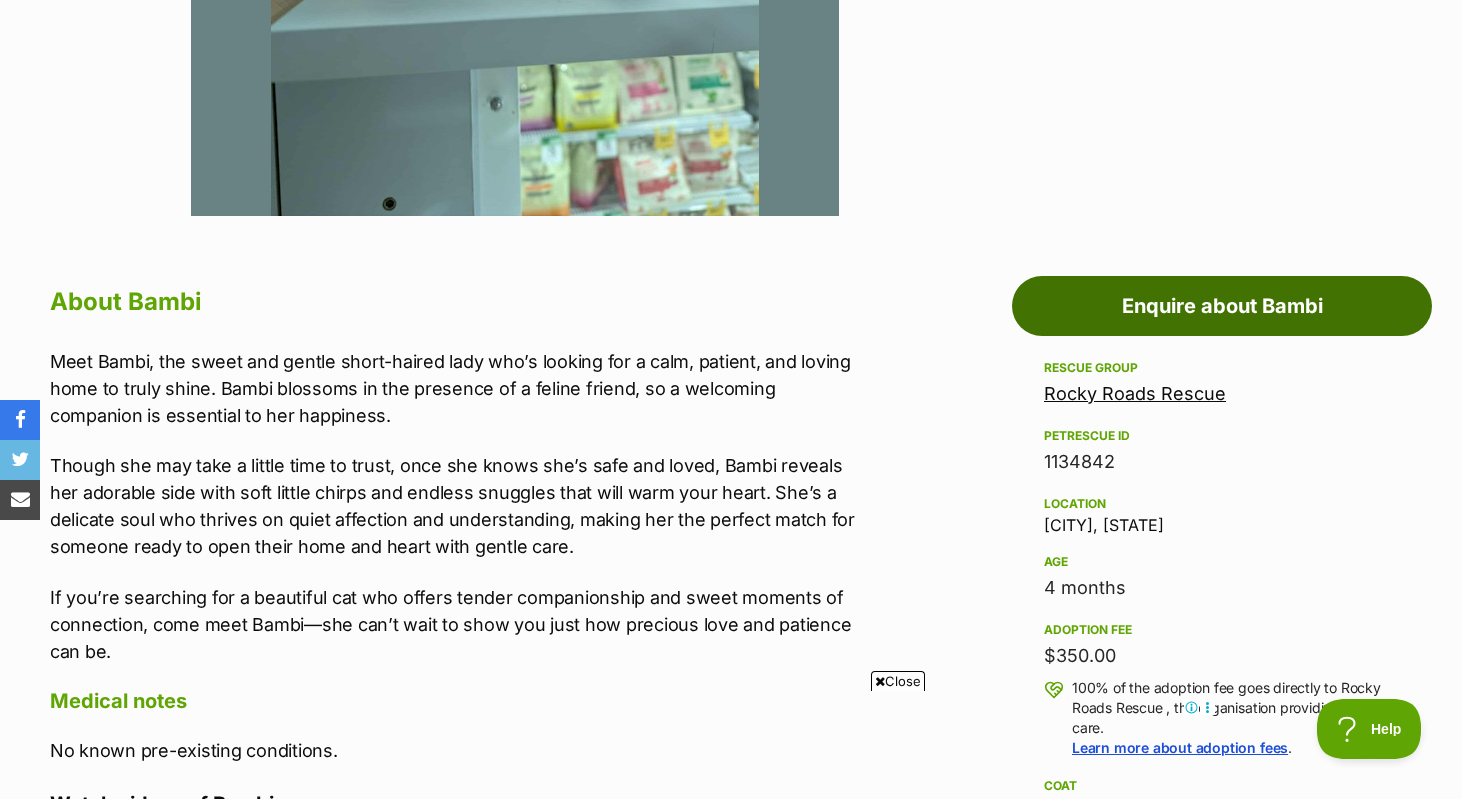 click on "Enquire about Bambi" at bounding box center [1222, 306] 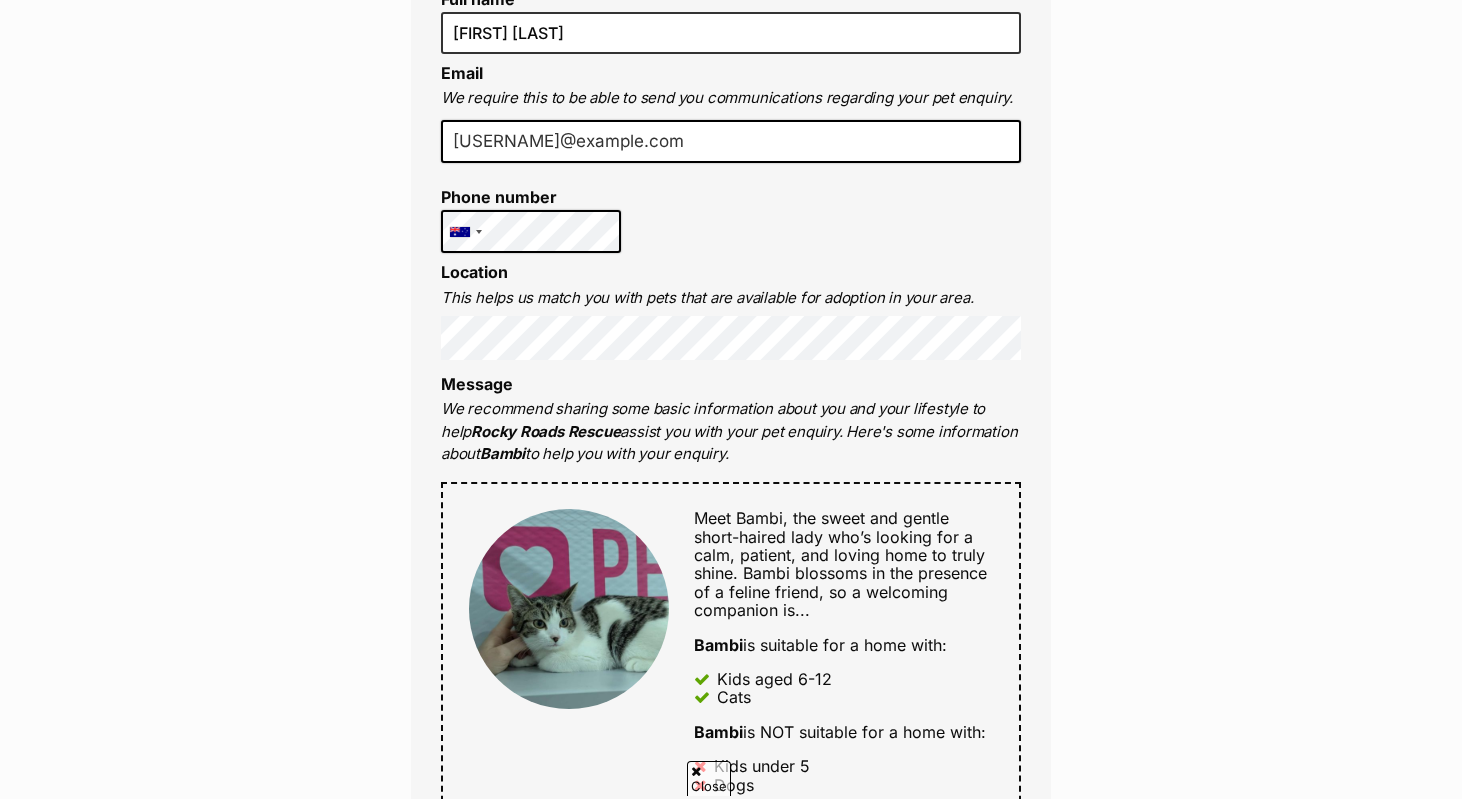 scroll, scrollTop: 594, scrollLeft: 0, axis: vertical 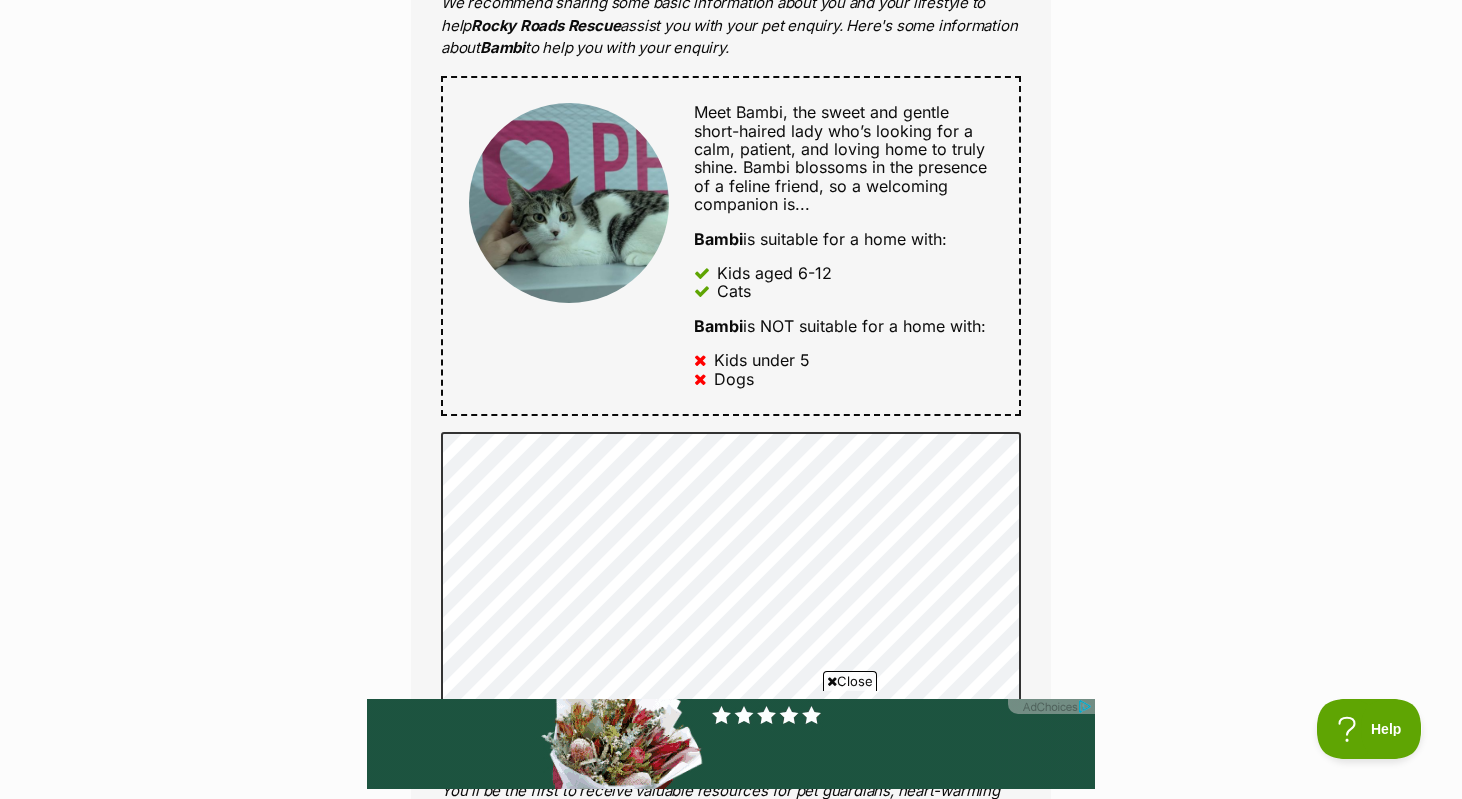 drag, startPoint x: 833, startPoint y: 377, endPoint x: 677, endPoint y: 111, distance: 308.3699 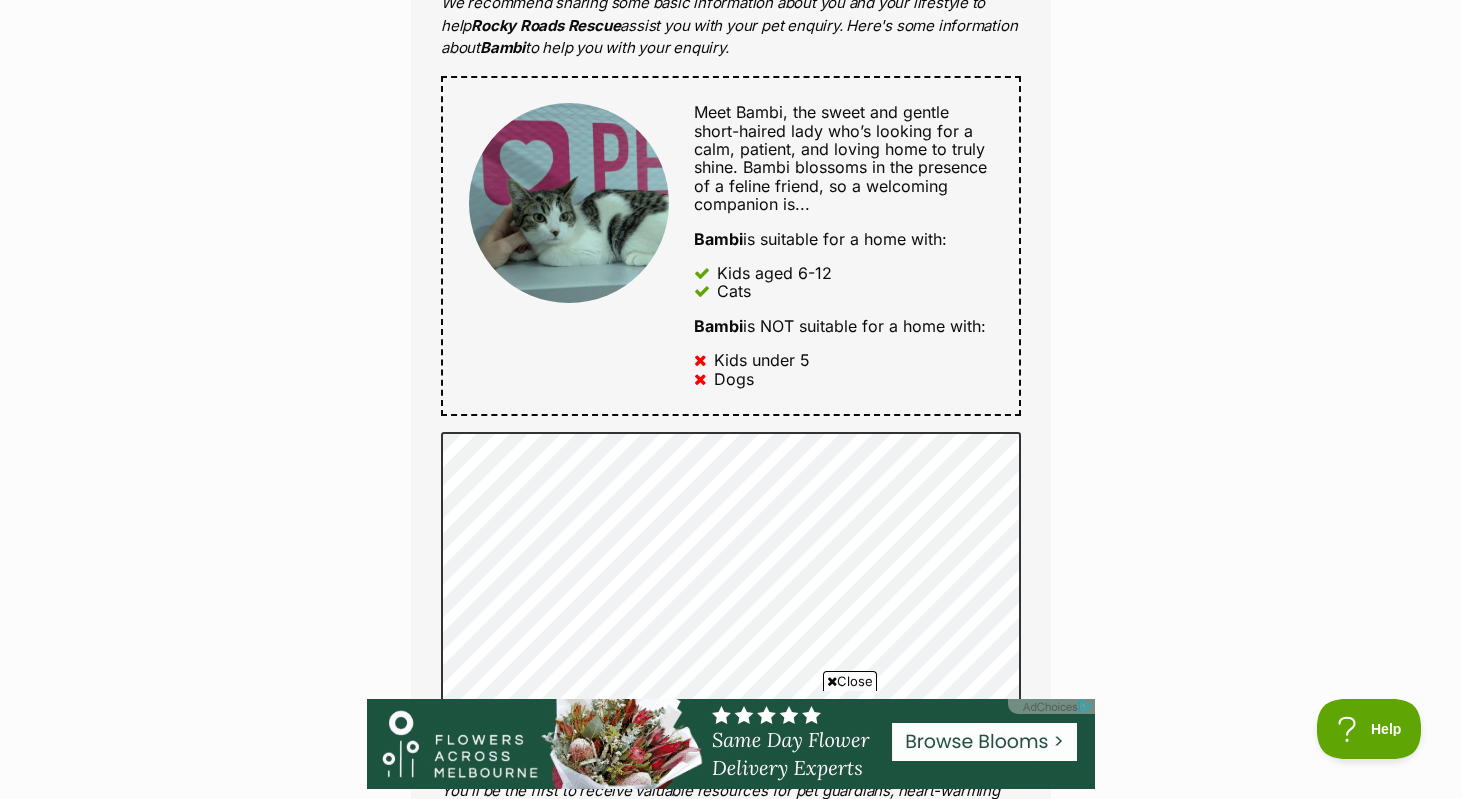 click on "Meet [NAME], the sweet and gentle short-haired lady who’s looking for a calm, patient, and loving home to truly shine. [NAME] blossoms in the presence of a feline friend, so a welcoming companion is...
[NAME] is suitable for a home with:
Kids aged 6-12
Cats
[NAME] is NOT suitable for a home with:
Kids under 5
Dogs" at bounding box center (831, 245) 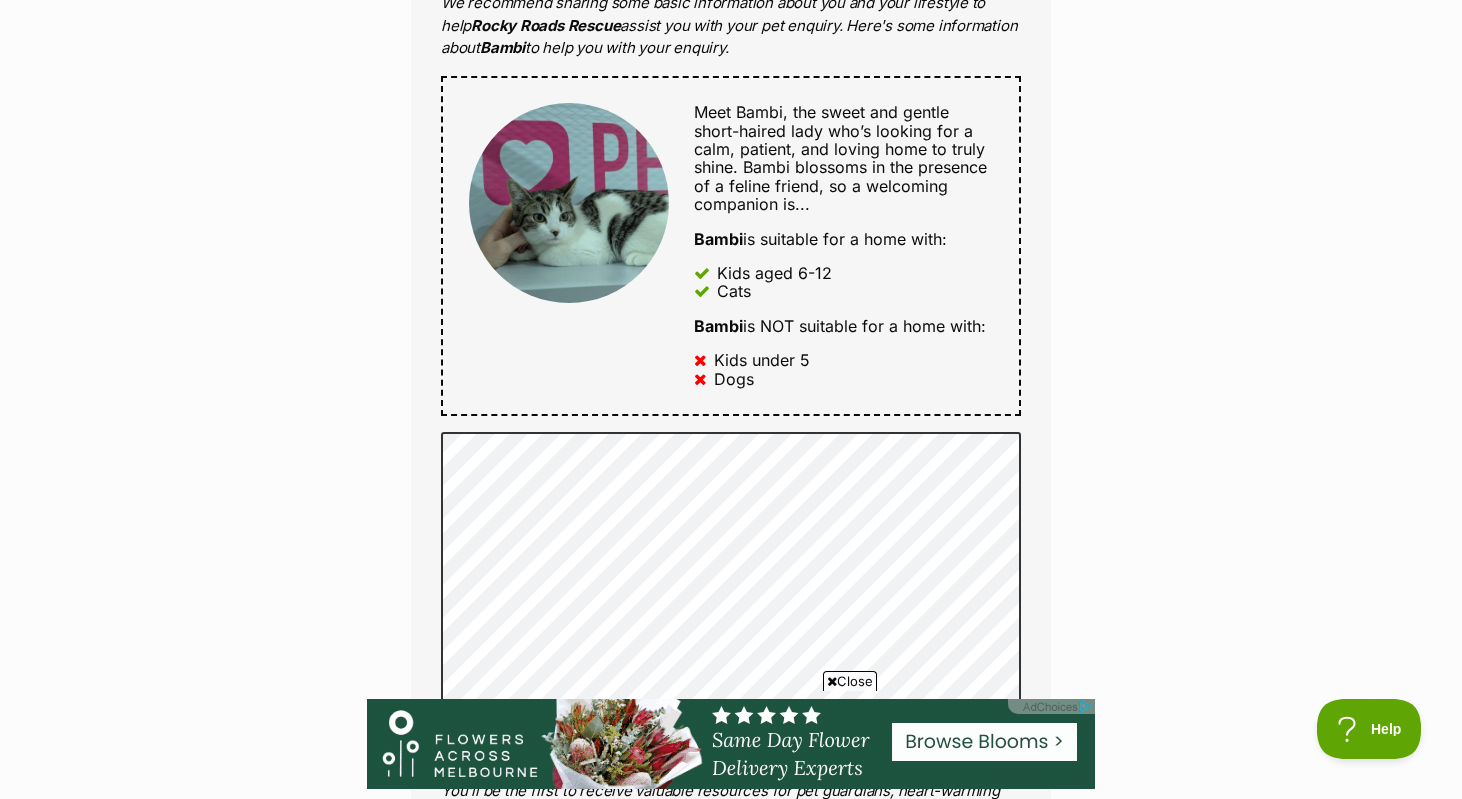 copy on "Meet [NAME], the sweet and gentle short-haired lady who’s looking for a calm, patient, and loving home to truly shine. [NAME] blossoms in the presence of a feline friend, so a welcoming companion is...
[NAME] is suitable for a home with:
Kids aged 6-12
Cats
[NAME] is NOT suitable for a home with:
Kids under 5
Dogs" 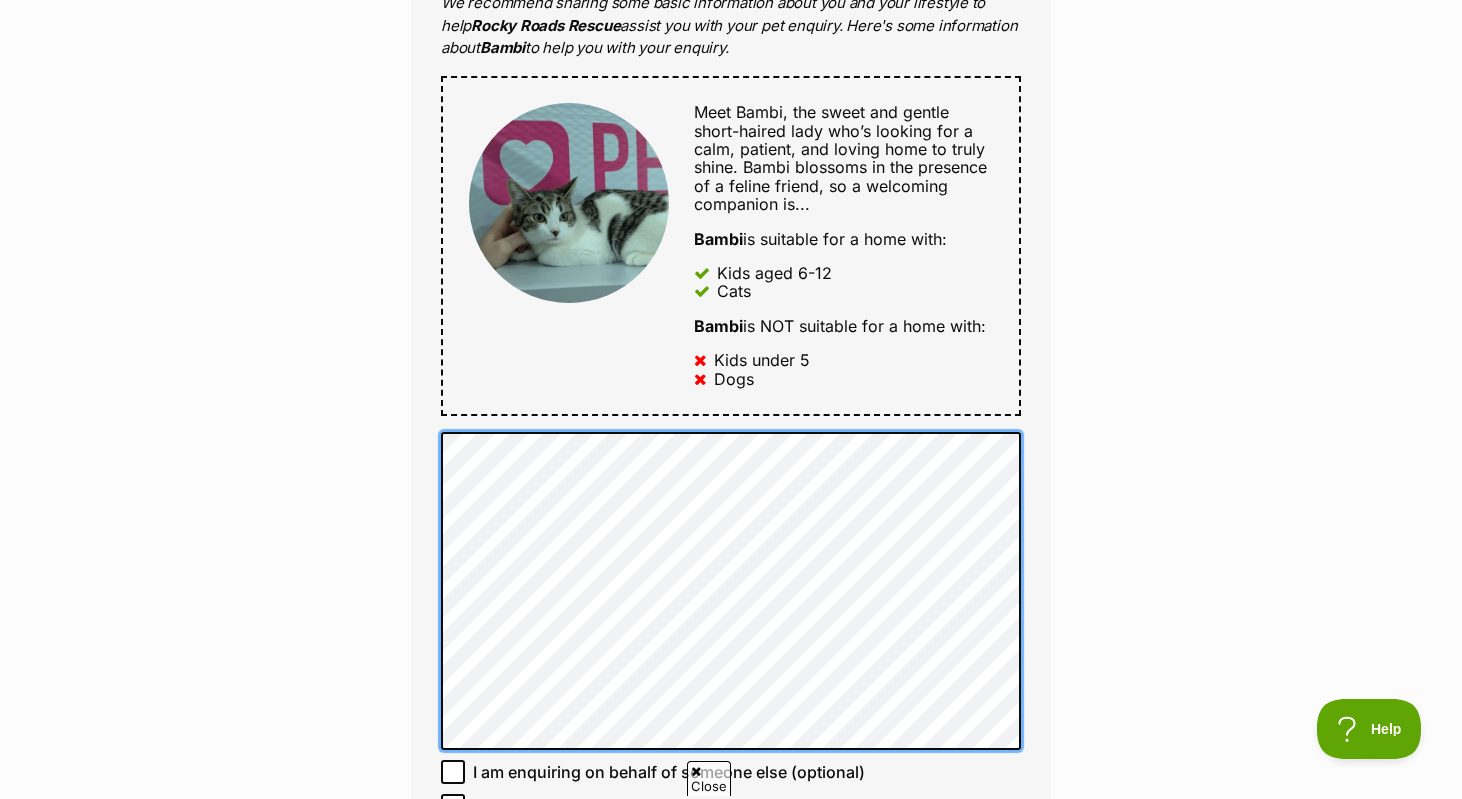 scroll, scrollTop: 0, scrollLeft: 0, axis: both 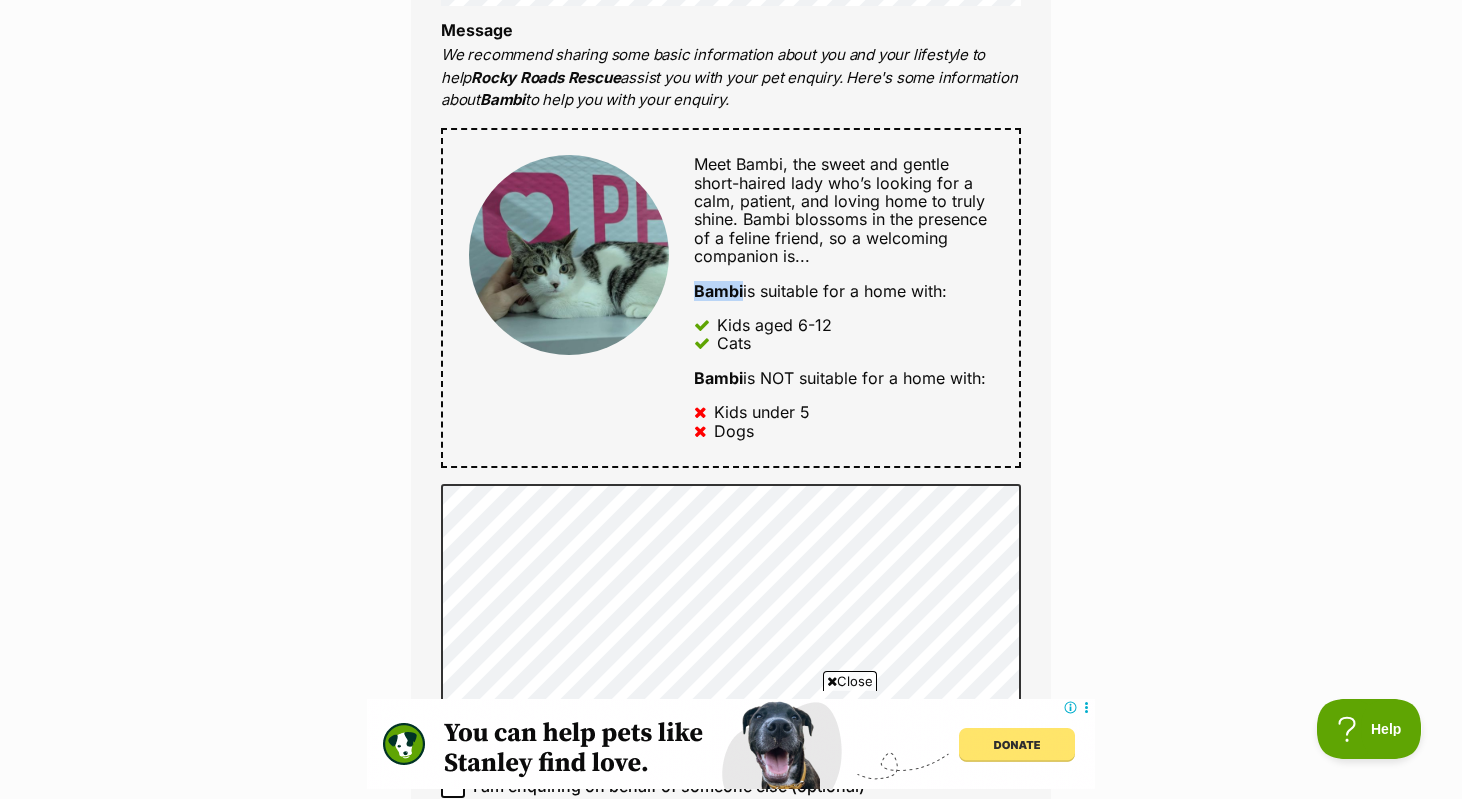 drag, startPoint x: 697, startPoint y: 290, endPoint x: 742, endPoint y: 292, distance: 45.044422 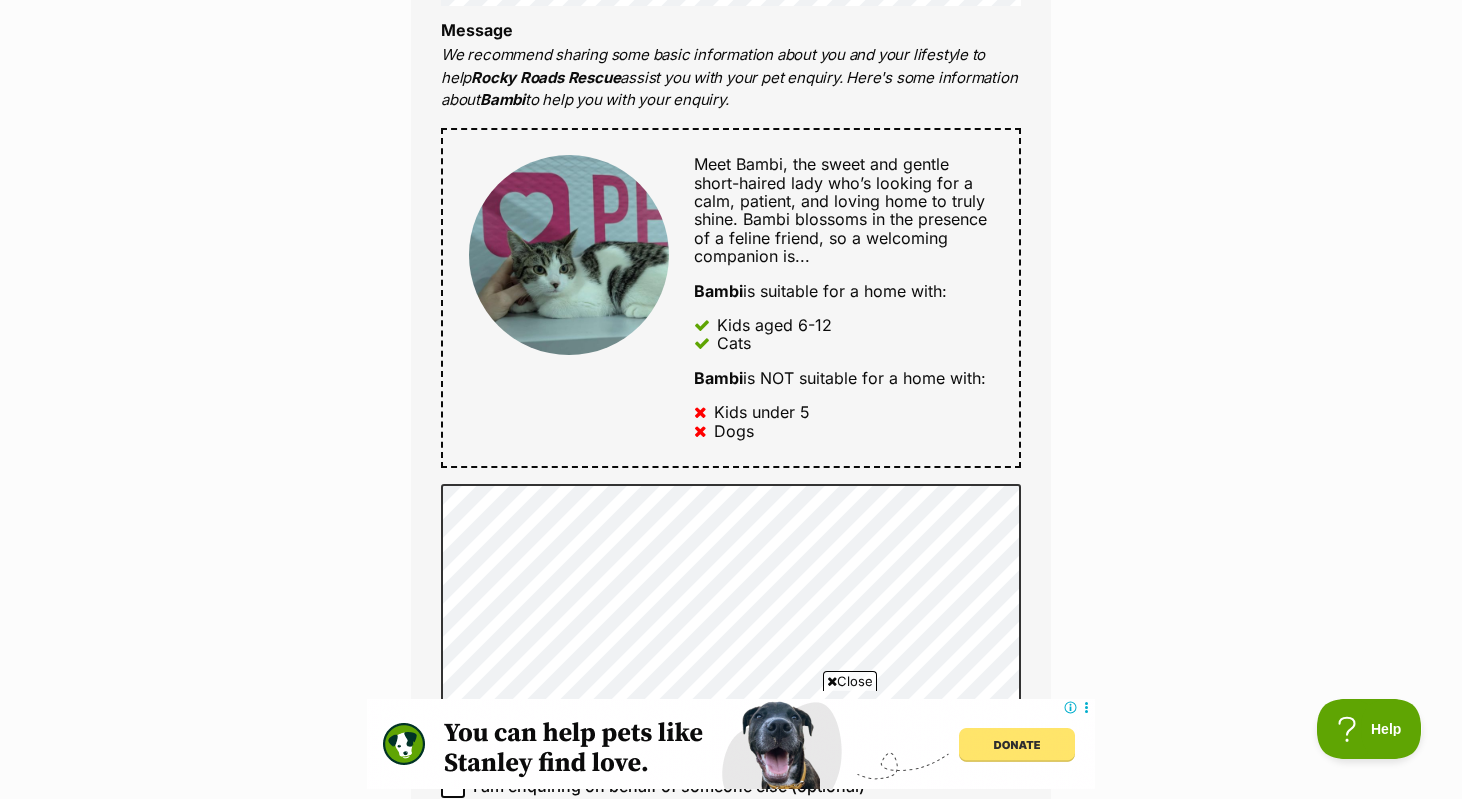 click on "Meet Bambi, the sweet and gentle short-haired lady who’s looking for a calm, patient, and loving home to truly shine. Bambi blossoms in the presence of a feline friend, so a welcoming companion is..." at bounding box center (840, 210) 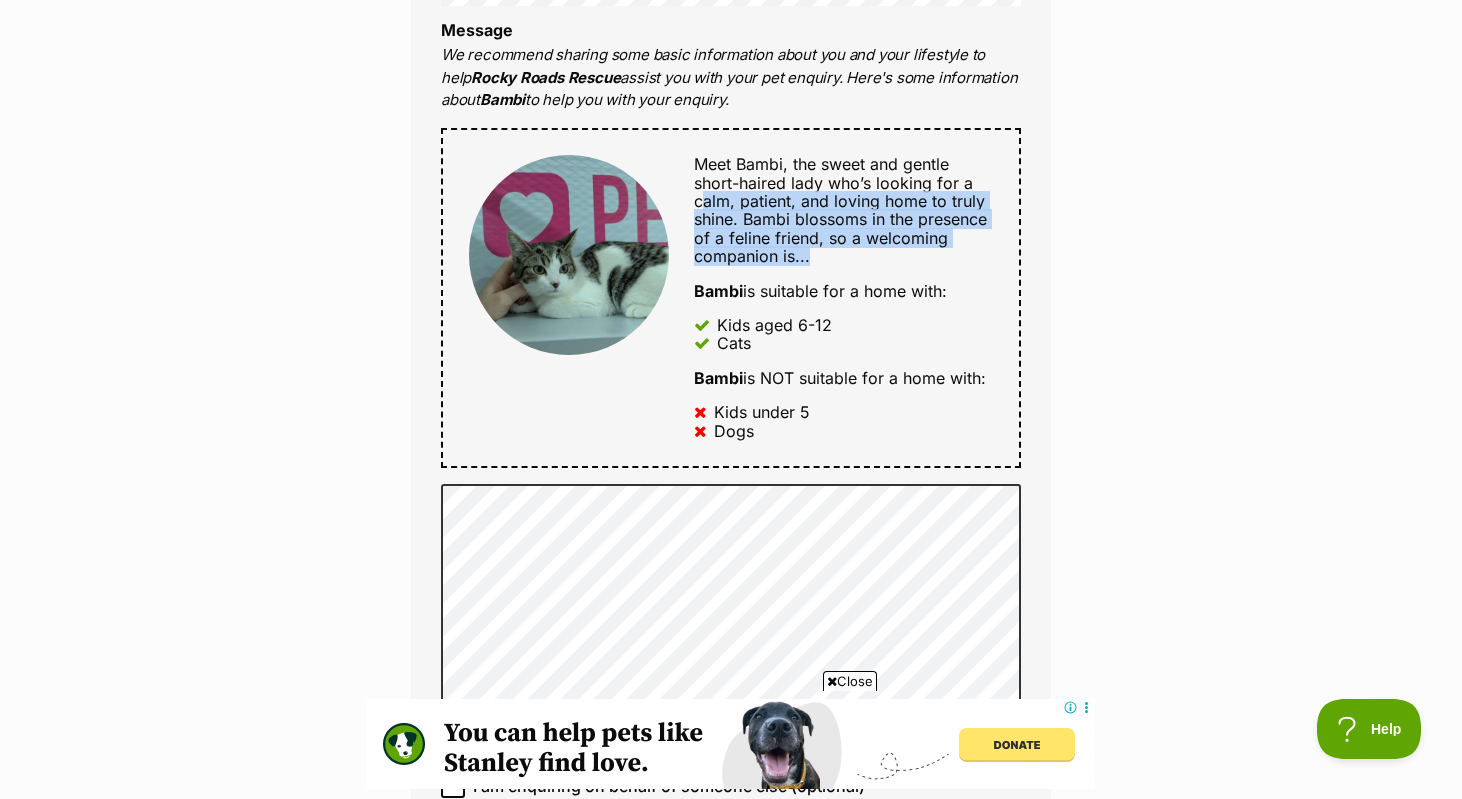 drag, startPoint x: 807, startPoint y: 257, endPoint x: 704, endPoint y: 200, distance: 117.72001 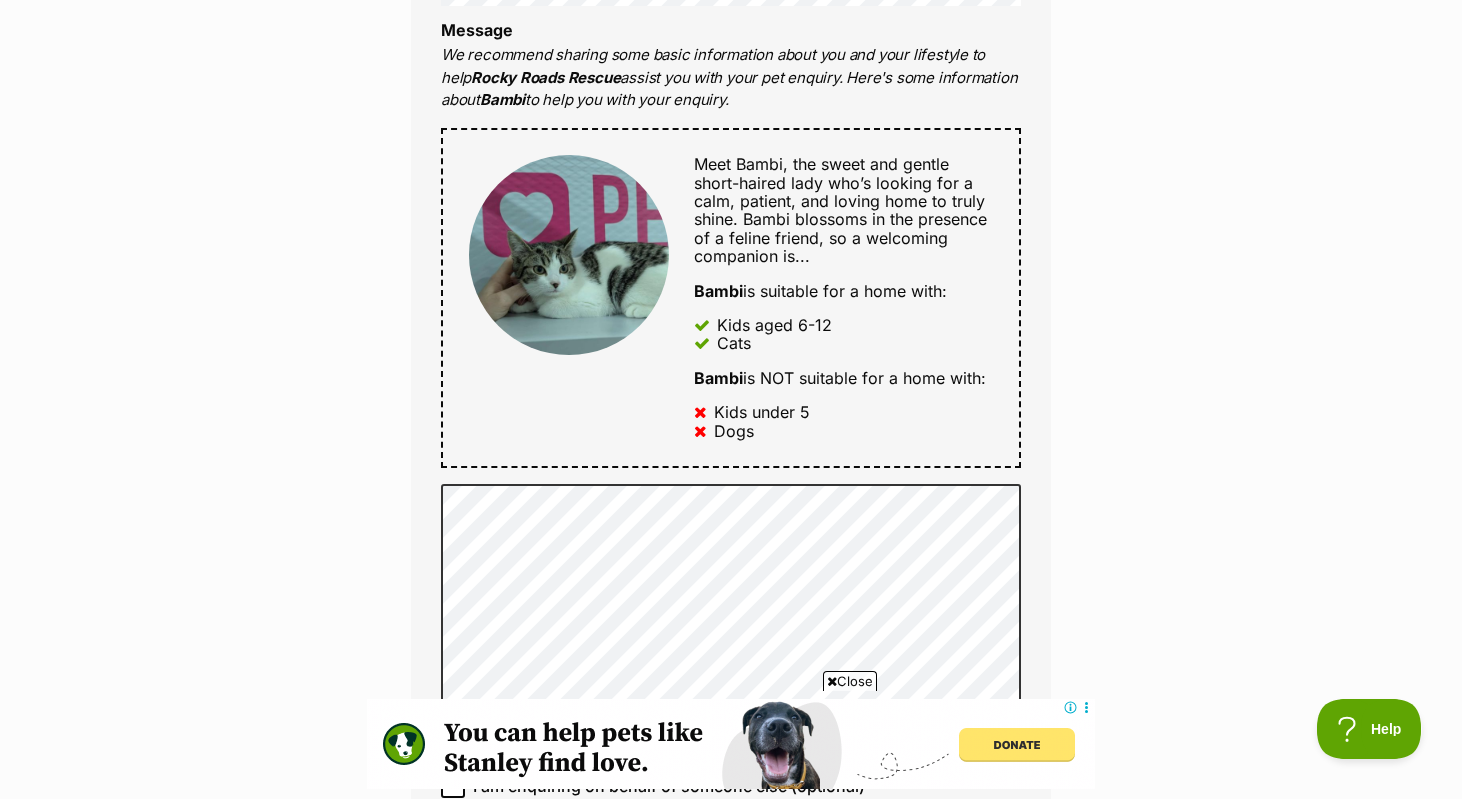 click on "Meet Bambi, the sweet and gentle short-haired lady who’s looking for a calm, patient, and loving home to truly shine. Bambi blossoms in the presence of a feline friend, so a welcoming companion is..." at bounding box center (840, 210) 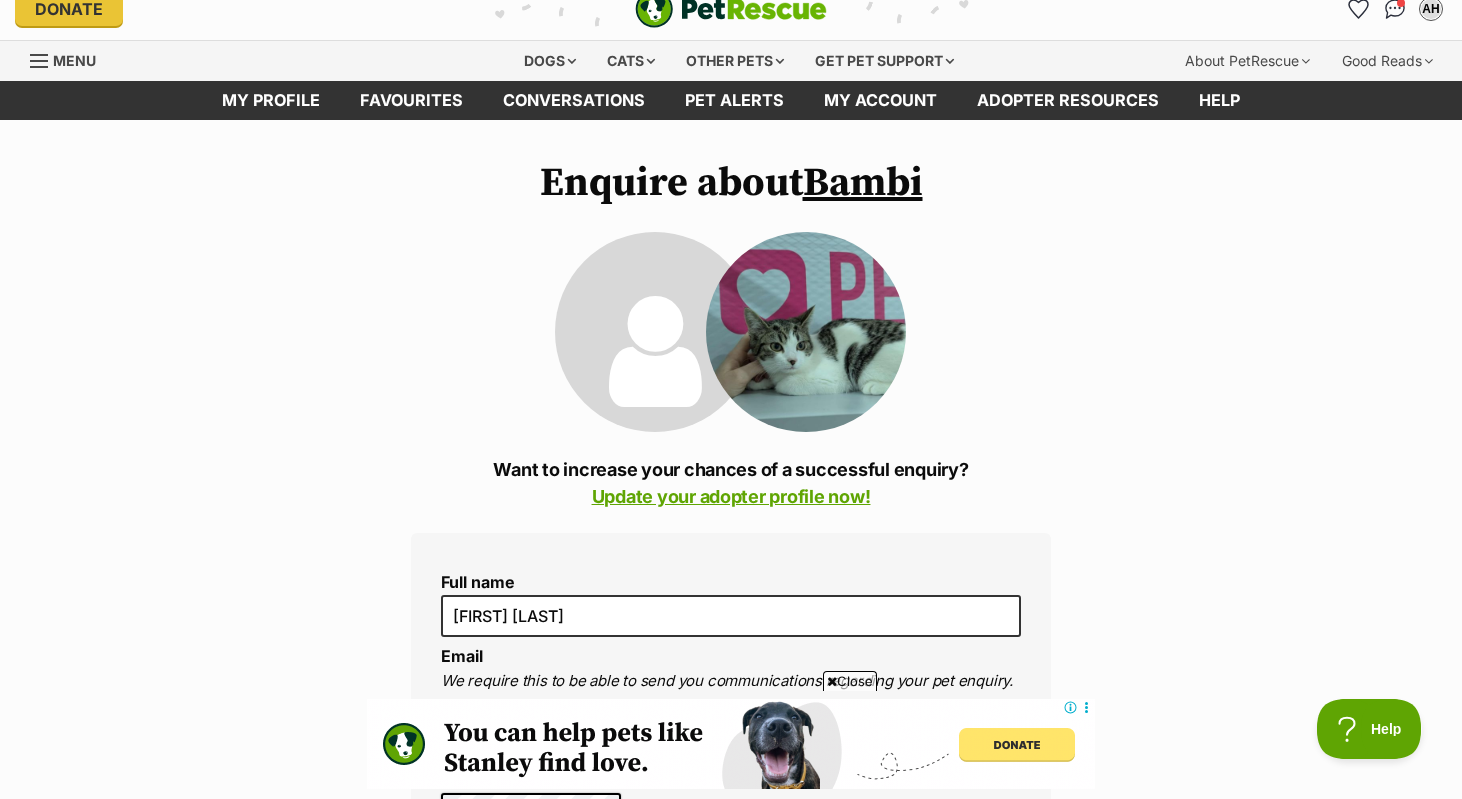 scroll, scrollTop: 0, scrollLeft: 0, axis: both 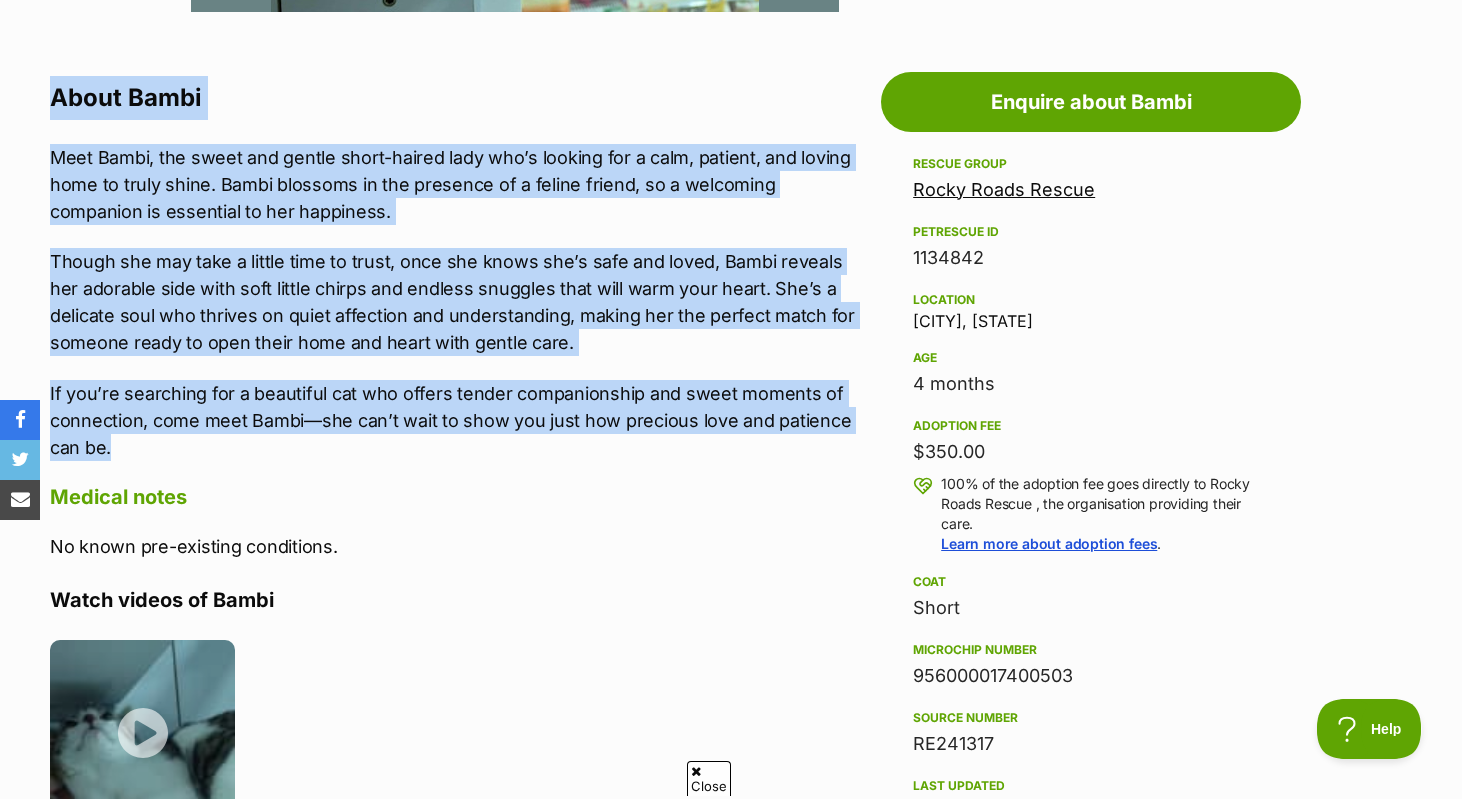 drag, startPoint x: 230, startPoint y: 447, endPoint x: 25, endPoint y: 104, distance: 399.5923 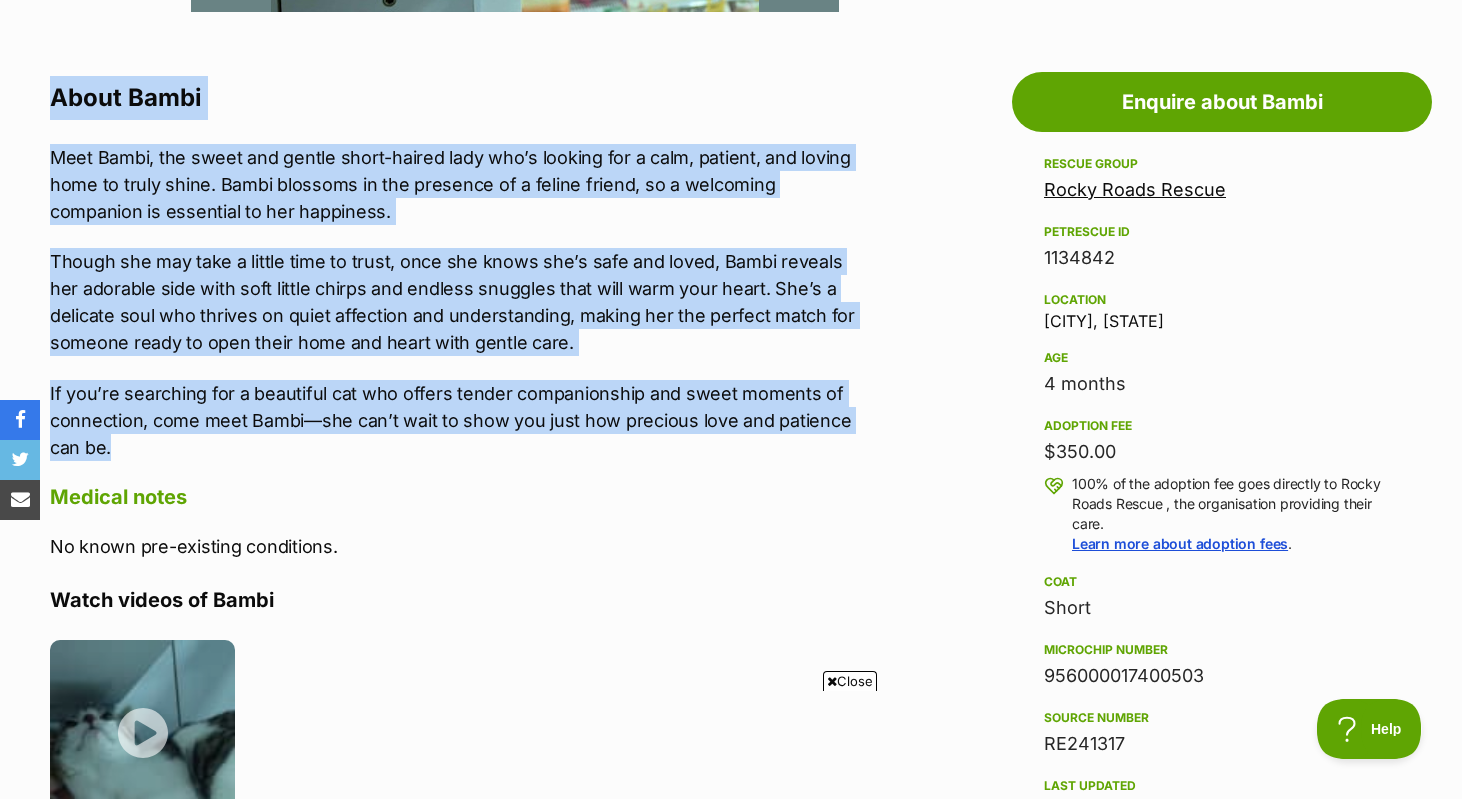 scroll, scrollTop: 0, scrollLeft: 0, axis: both 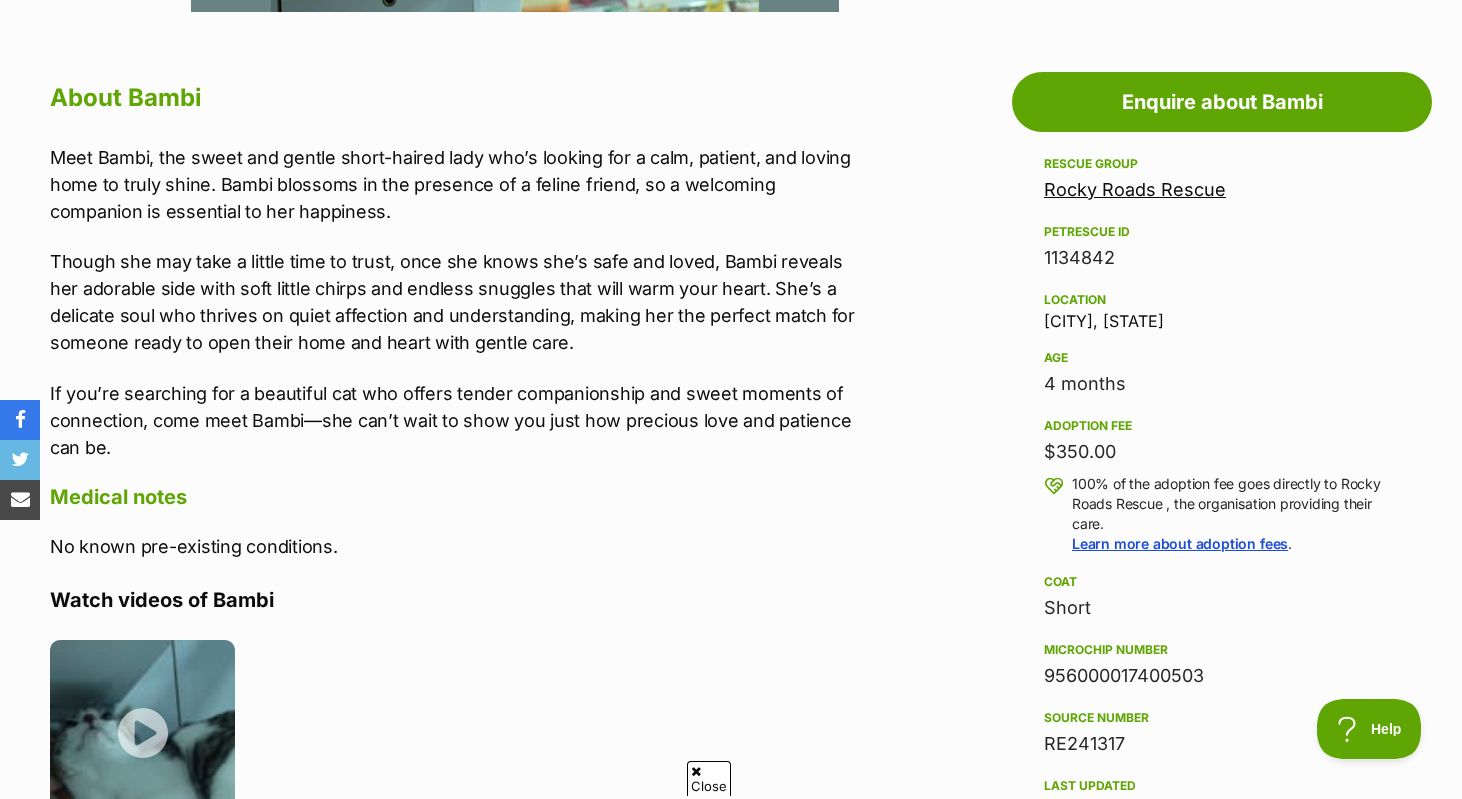 click on "About Bambi
Meet Bambi, the sweet and gentle short-haired lady who’s looking for a calm, patient, and loving home to truly shine. Bambi blossoms in the presence of a feline friend, so a welcoming companion is essential to her happiness.
Though she may take a little time to trust, once she knows she’s safe and loved, Bambi reveals her adorable side with soft little chirps and endless snuggles that will warm your heart. She’s a delicate soul who thrives on quiet affection and understanding, making her the perfect match for someone ready to open their home and heart with gentle care.
If you’re searching for a beautiful cat who offers tender companionship and sweet moments of connection, come meet Bambi—she can’t wait to show you just how precious love and patience can be.
Medical notes
No known pre-existing conditions.
Watch videos of Bambi
Adoption details
This organisation's adoption policy is
Moderate
What does this mean?
www.rockyroadsrescue.org" at bounding box center (460, 845) 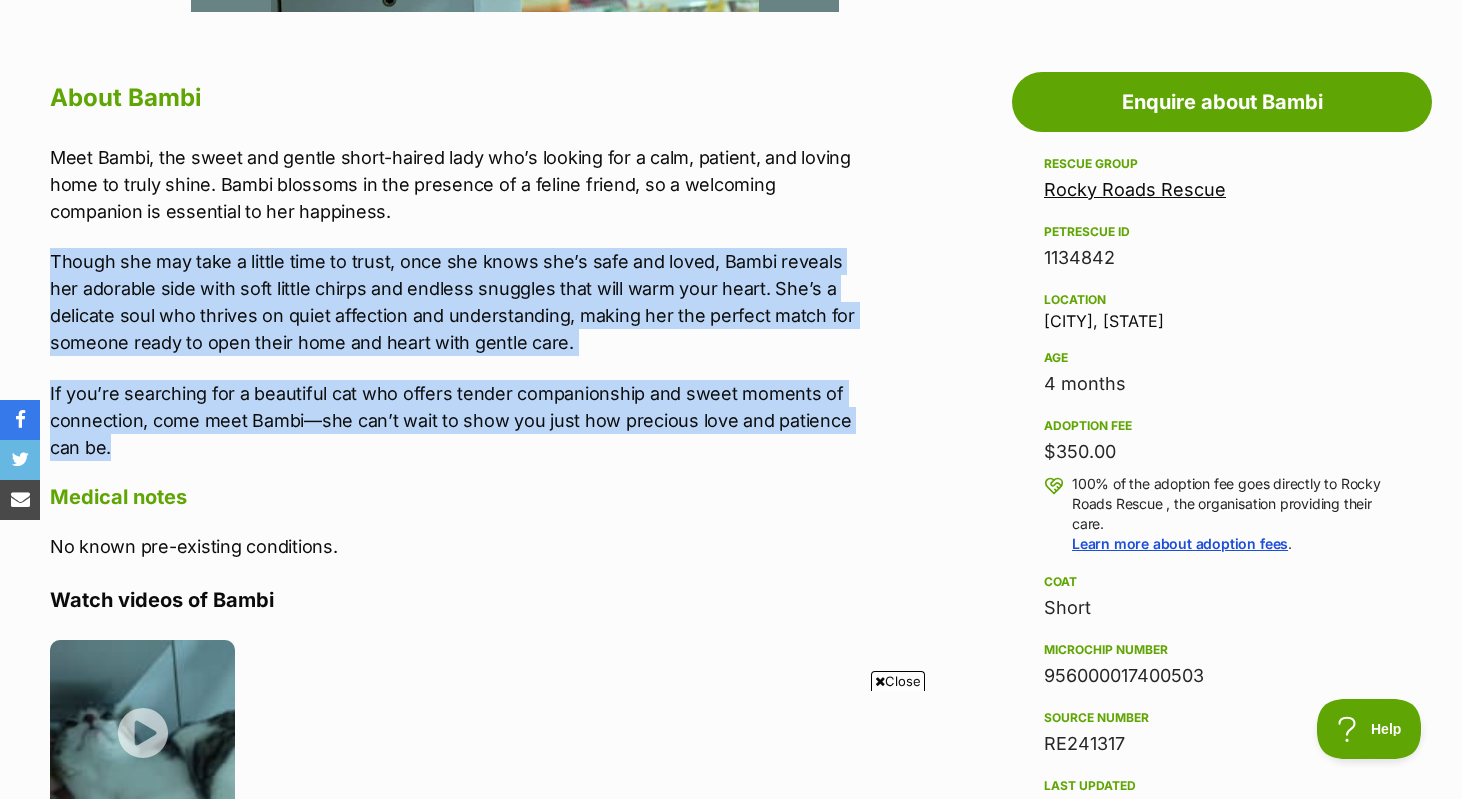 scroll, scrollTop: 0, scrollLeft: 0, axis: both 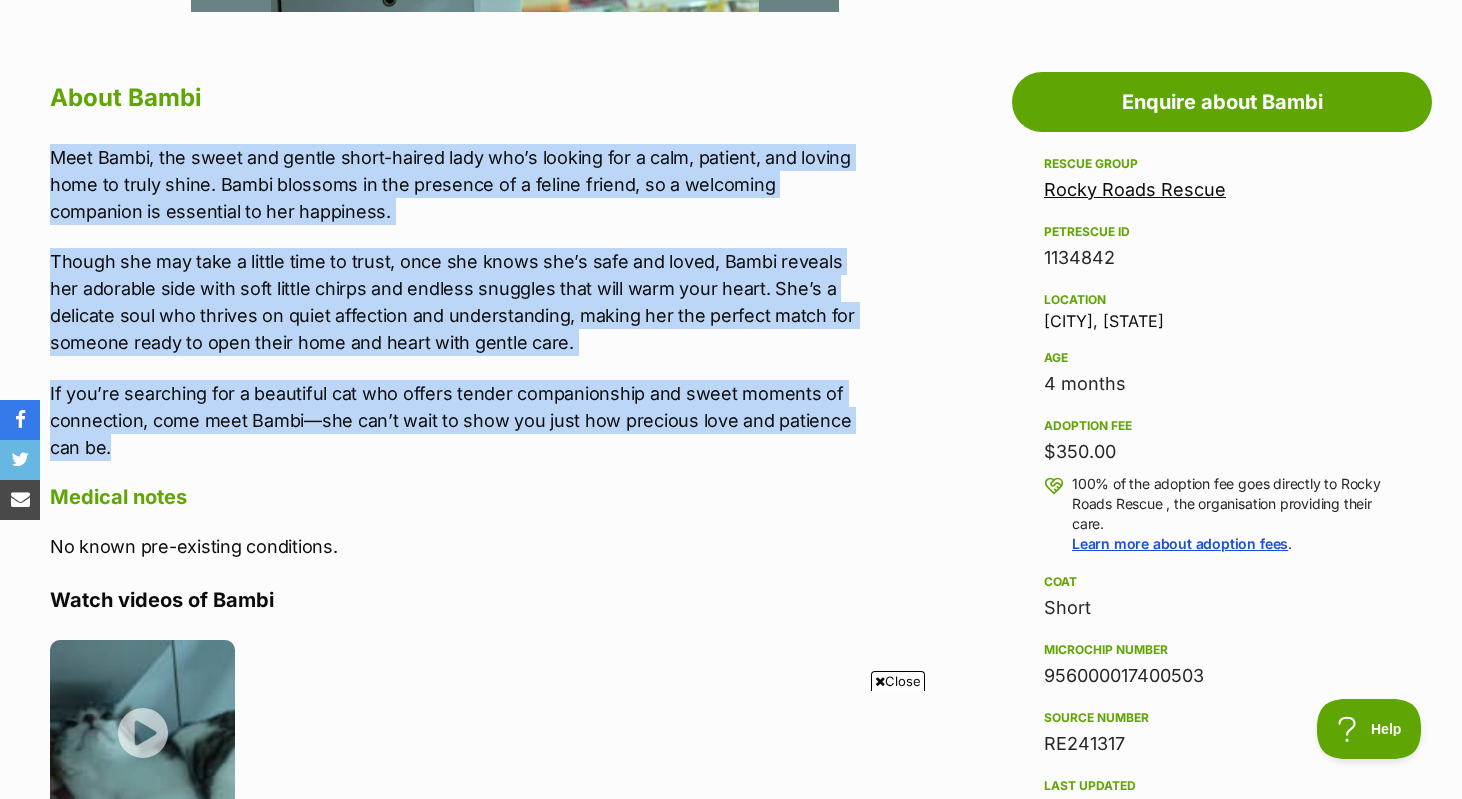 drag, startPoint x: 668, startPoint y: 459, endPoint x: 730, endPoint y: 107, distance: 357.41852 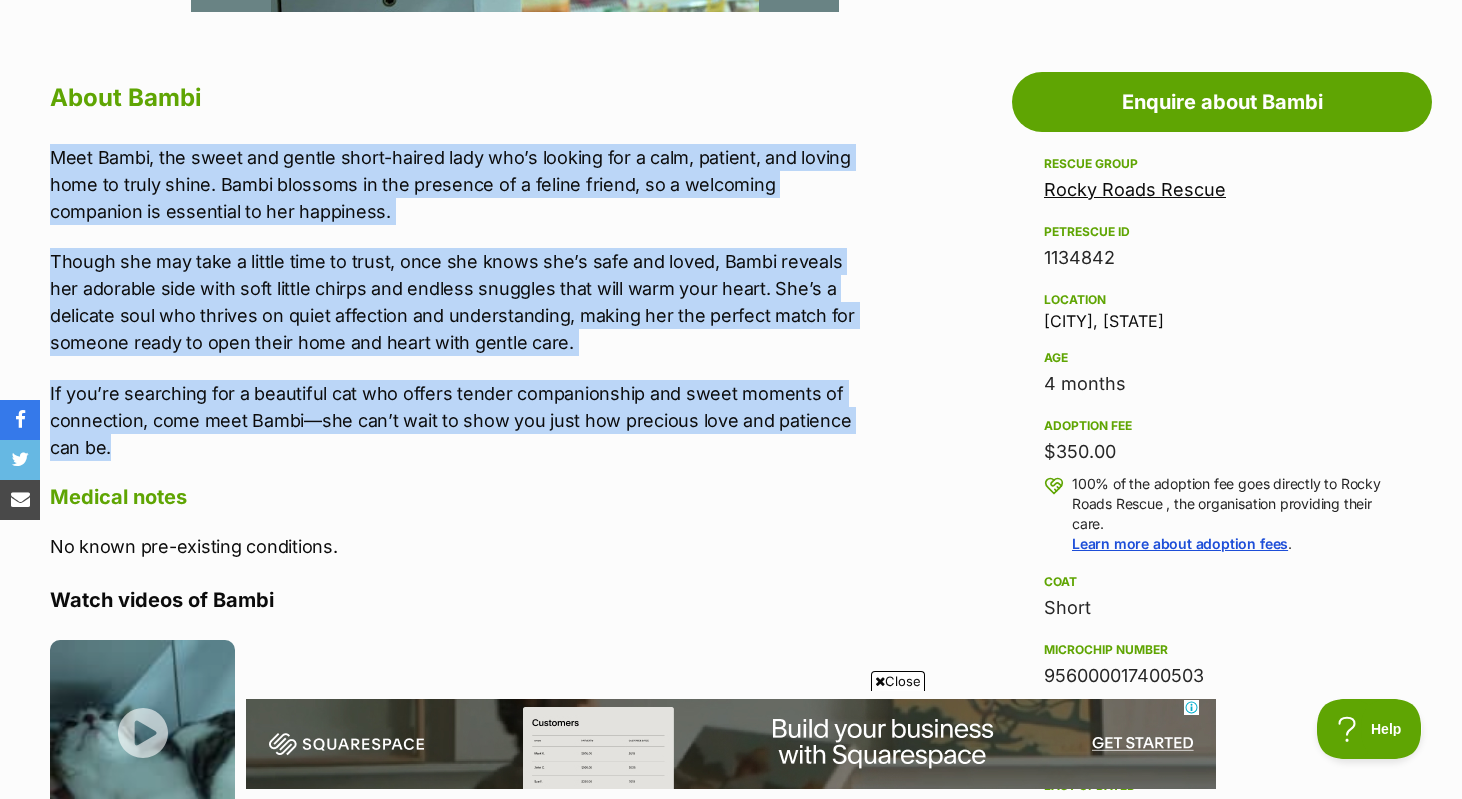copy on "Meet Bambi, the sweet and gentle short-haired lady who’s looking for a calm, patient, and loving home to truly shine. Bambi blossoms in the presence of a feline friend, so a welcoming companion is essential to her happiness.
Though she may take a little time to trust, once she knows she’s safe and loved, Bambi reveals her adorable side with soft little chirps and endless snuggles that will warm your heart. She’s a delicate soul who thrives on quiet affection and understanding, making her the perfect match for someone ready to open their home and heart with gentle care.
If you’re searching for a beautiful cat who offers tender companionship and sweet moments of connection, come meet Bambi—she can’t wait to show you just how precious love and patience can be." 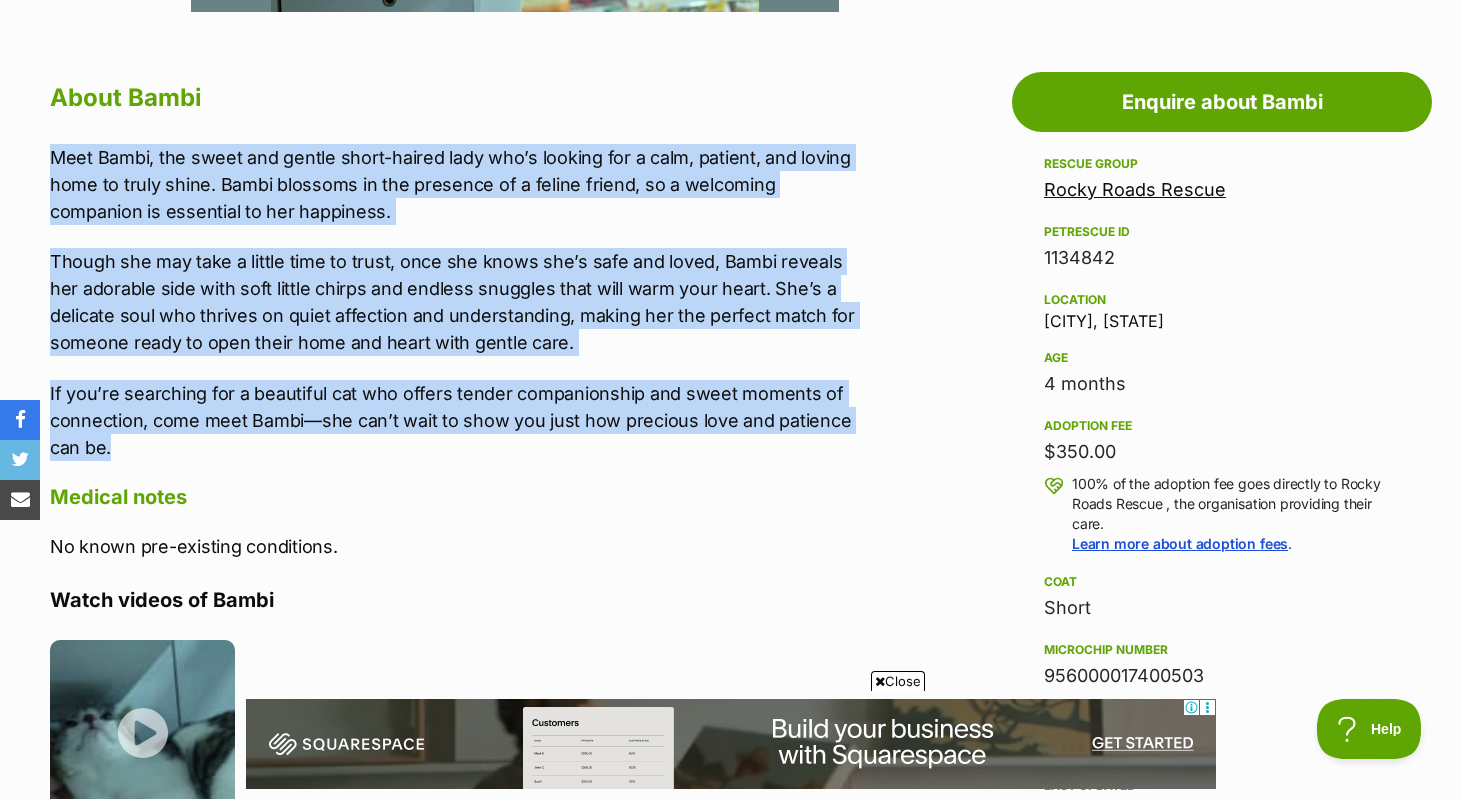 click on "If you’re searching for a beautiful cat who offers tender companionship and sweet moments of connection, come meet Bambi—she can’t wait to show you just how precious love and patience can be." at bounding box center (460, 420) 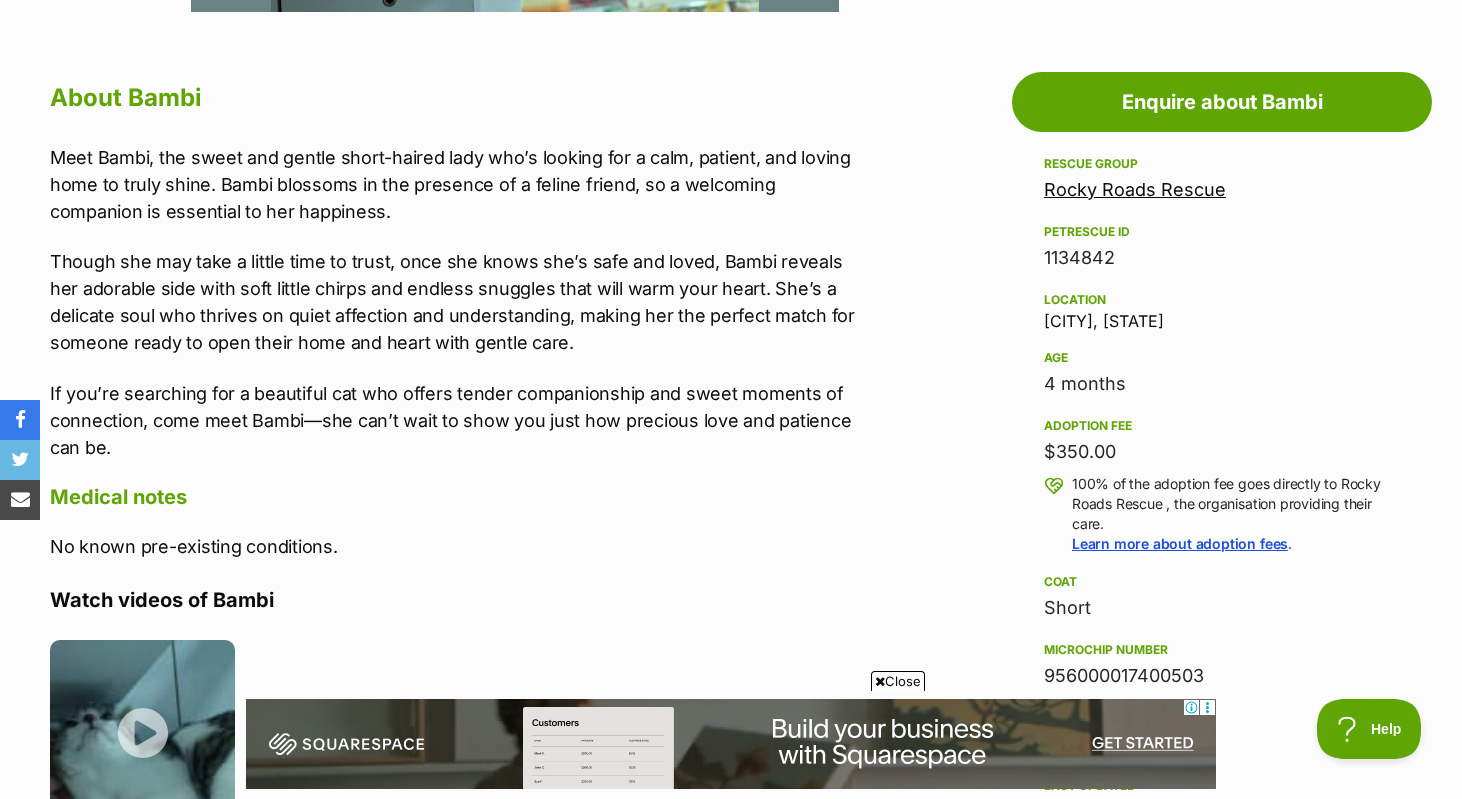 drag, startPoint x: 727, startPoint y: 228, endPoint x: 707, endPoint y: 220, distance: 21.540659 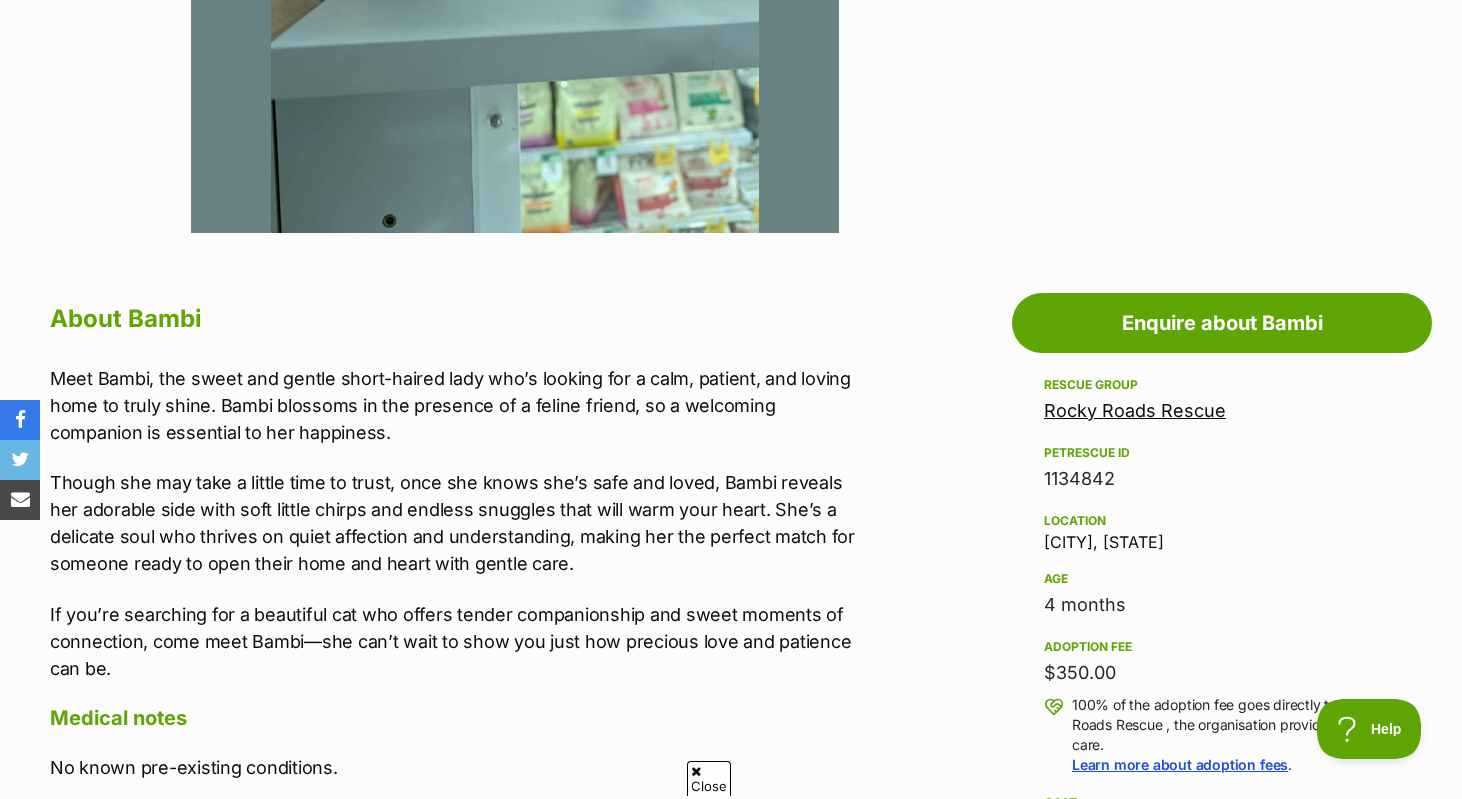 scroll, scrollTop: 0, scrollLeft: 0, axis: both 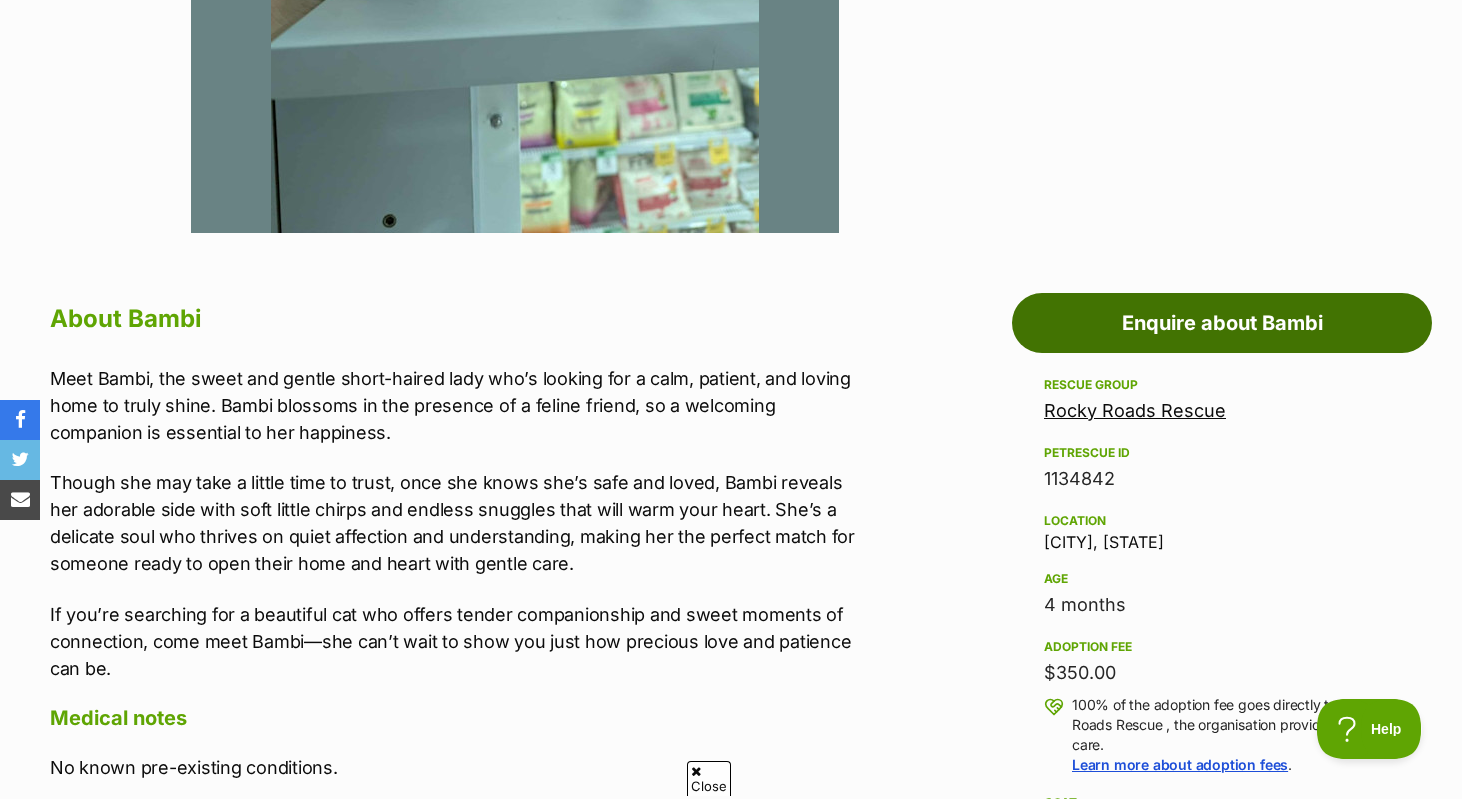 click on "Enquire about Bambi" at bounding box center [1222, 323] 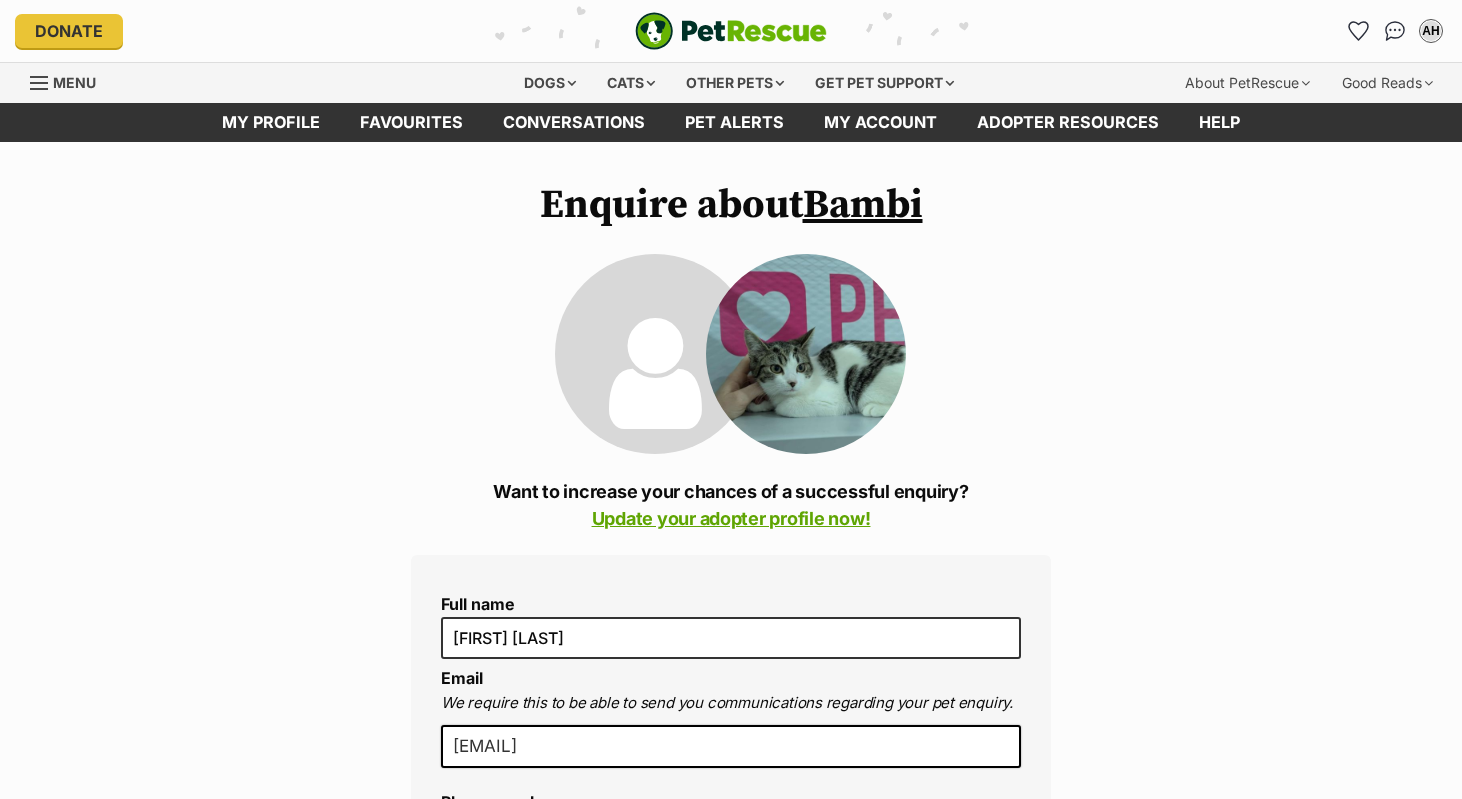 scroll, scrollTop: 101, scrollLeft: 0, axis: vertical 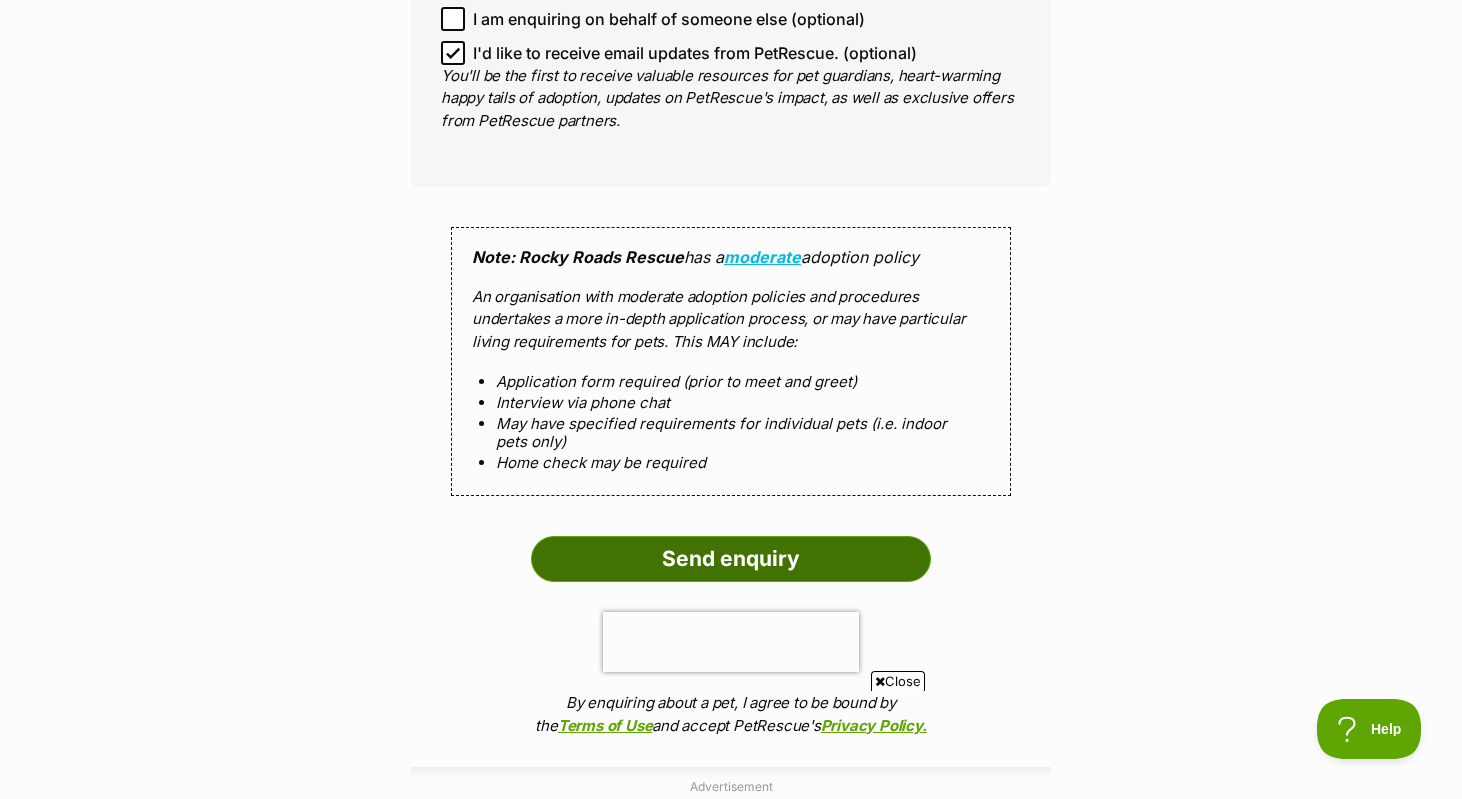 click on "Send enquiry" at bounding box center (731, 559) 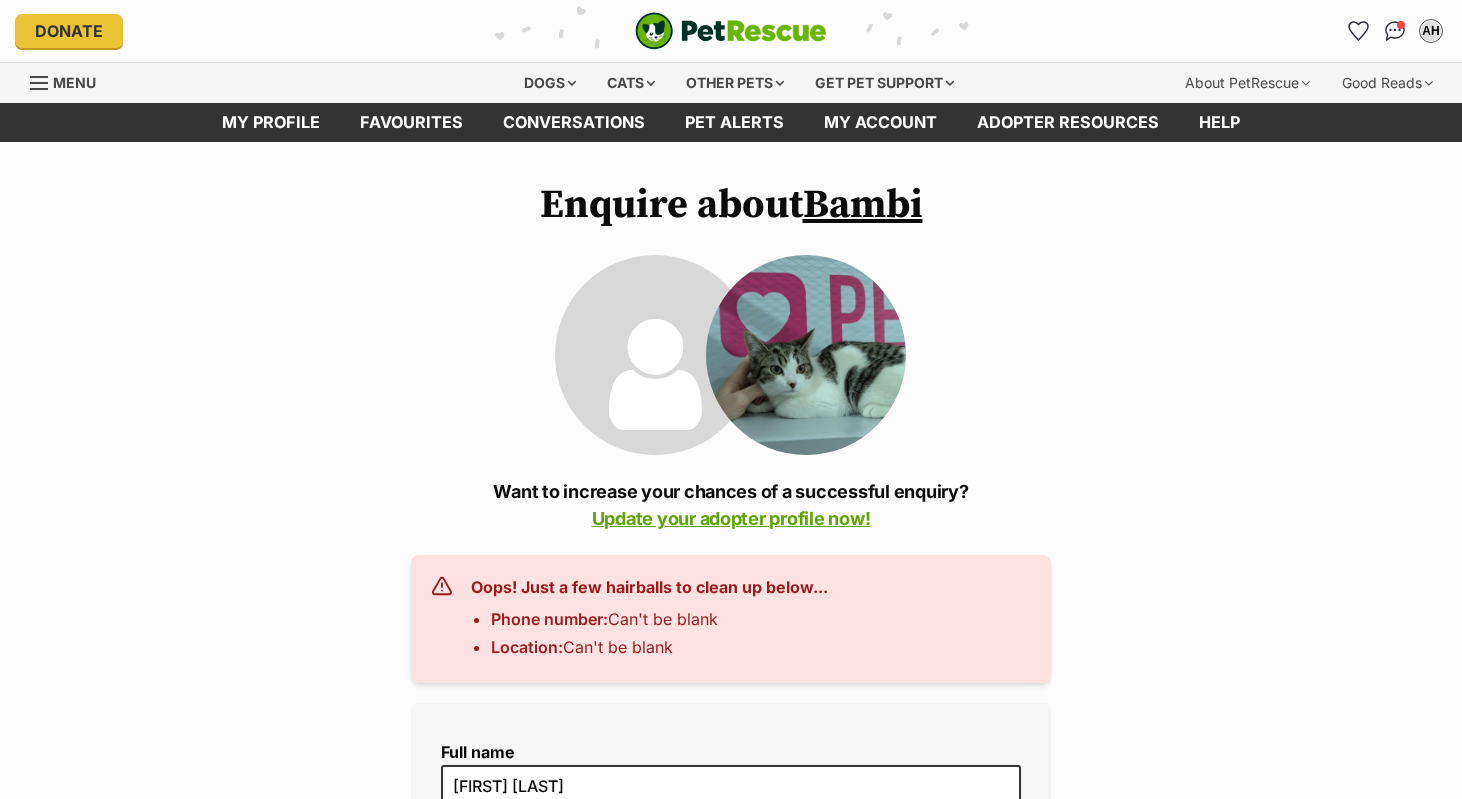 scroll, scrollTop: 0, scrollLeft: 0, axis: both 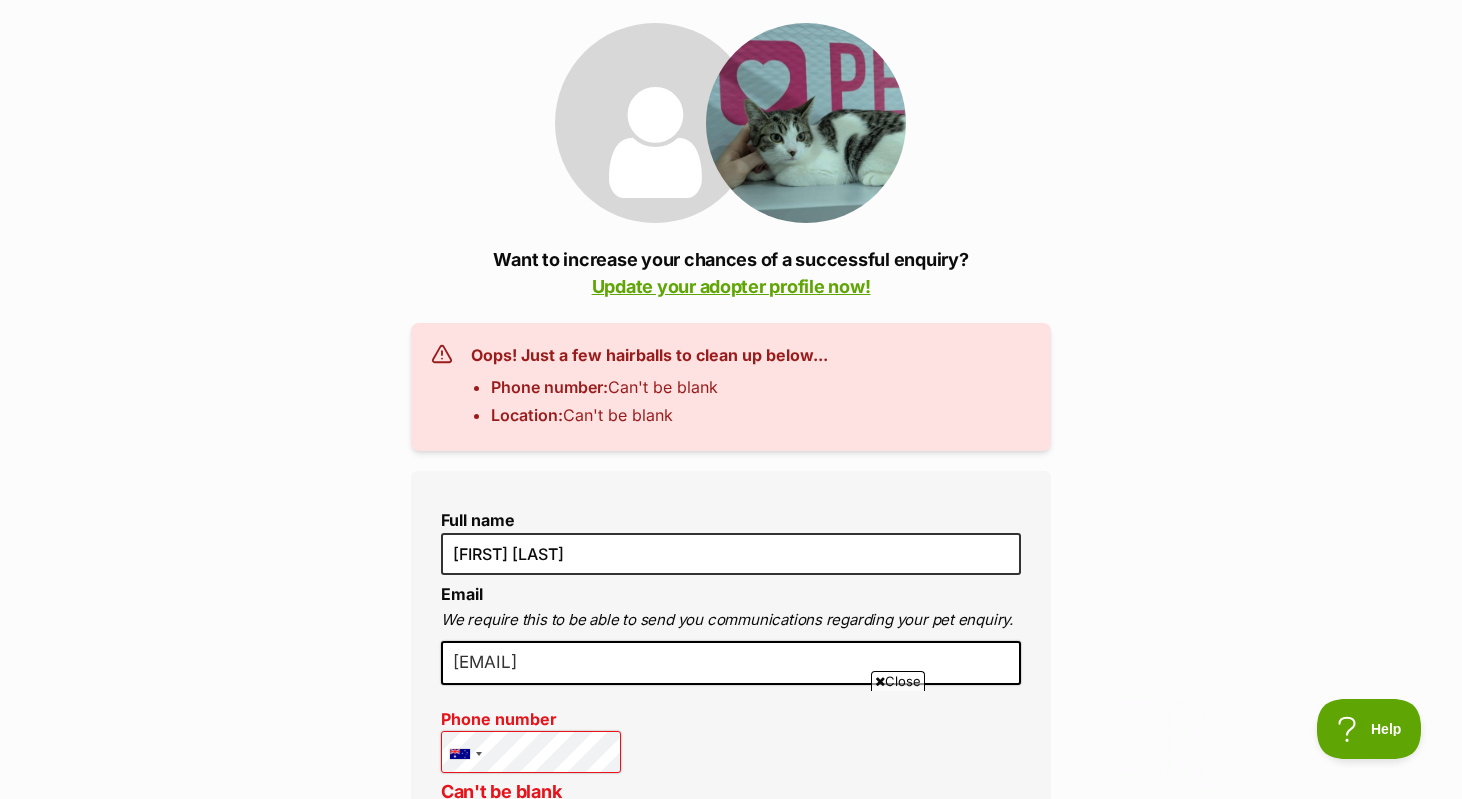 drag, startPoint x: 766, startPoint y: 416, endPoint x: 762, endPoint y: 305, distance: 111.07205 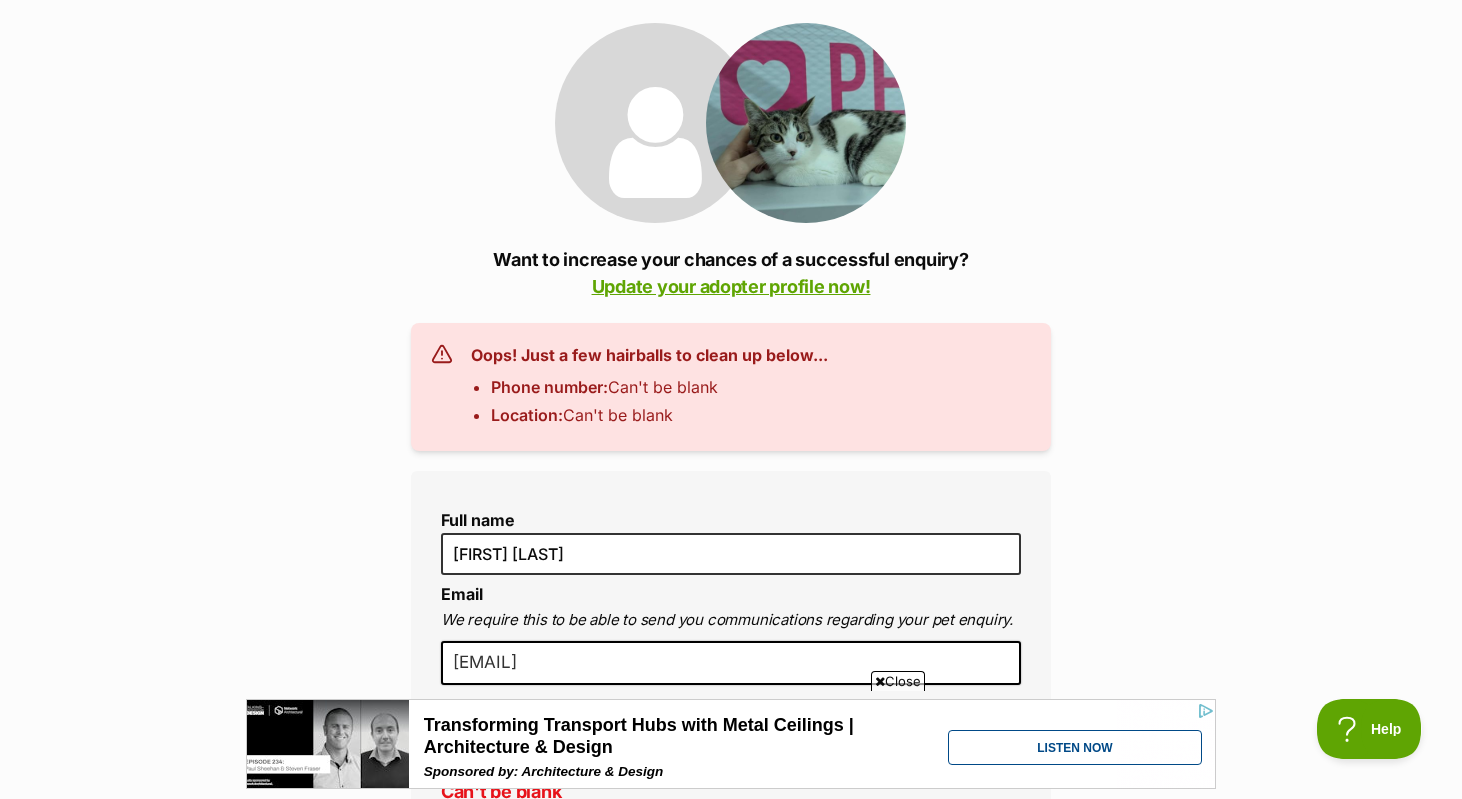 copy on "Oops! Just a few hairballs to clean up below...
Phone number:
Can't be blank
Location:
Can't be blank" 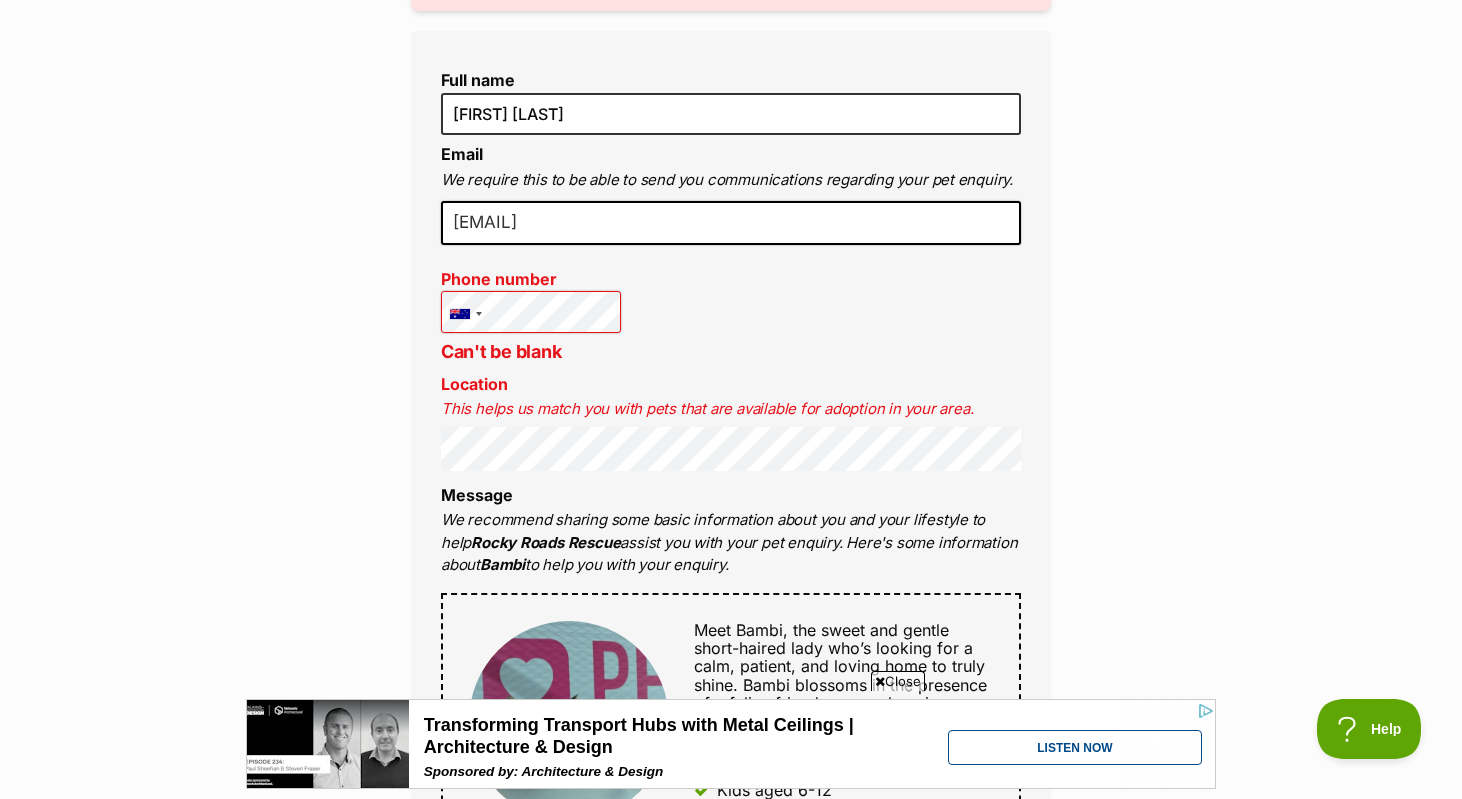 scroll, scrollTop: 674, scrollLeft: 0, axis: vertical 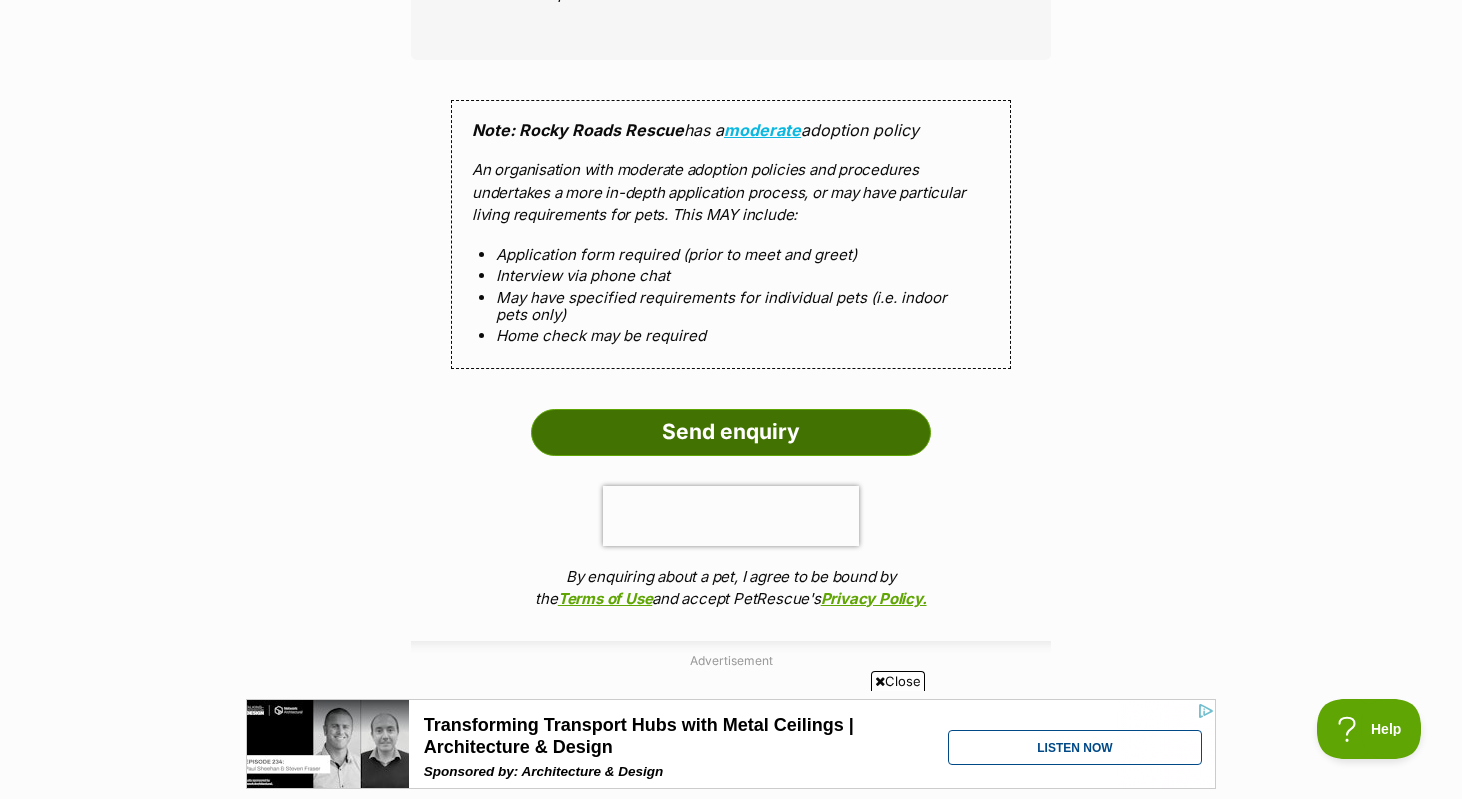 click on "Send enquiry" at bounding box center [731, 432] 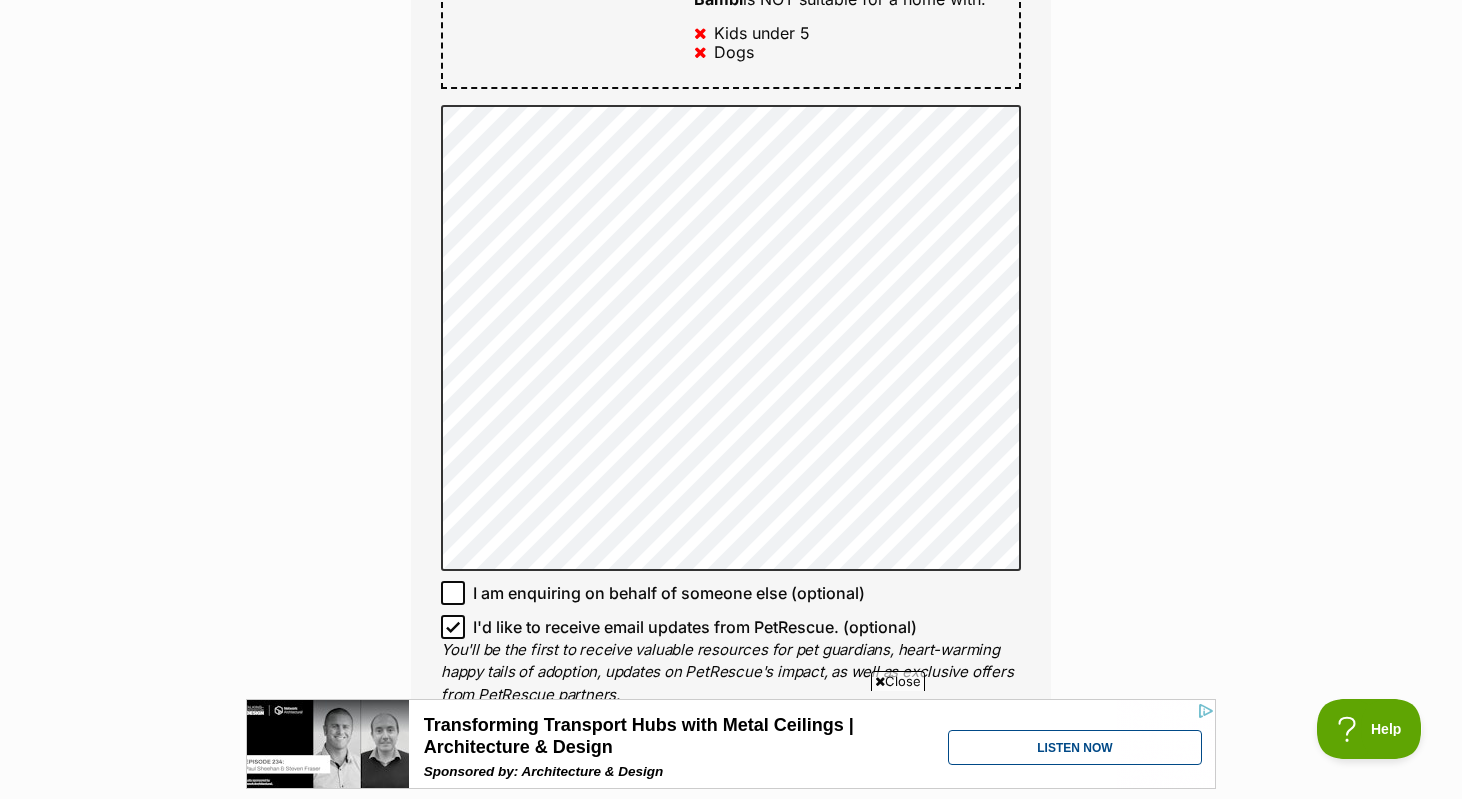 scroll, scrollTop: 1517, scrollLeft: 0, axis: vertical 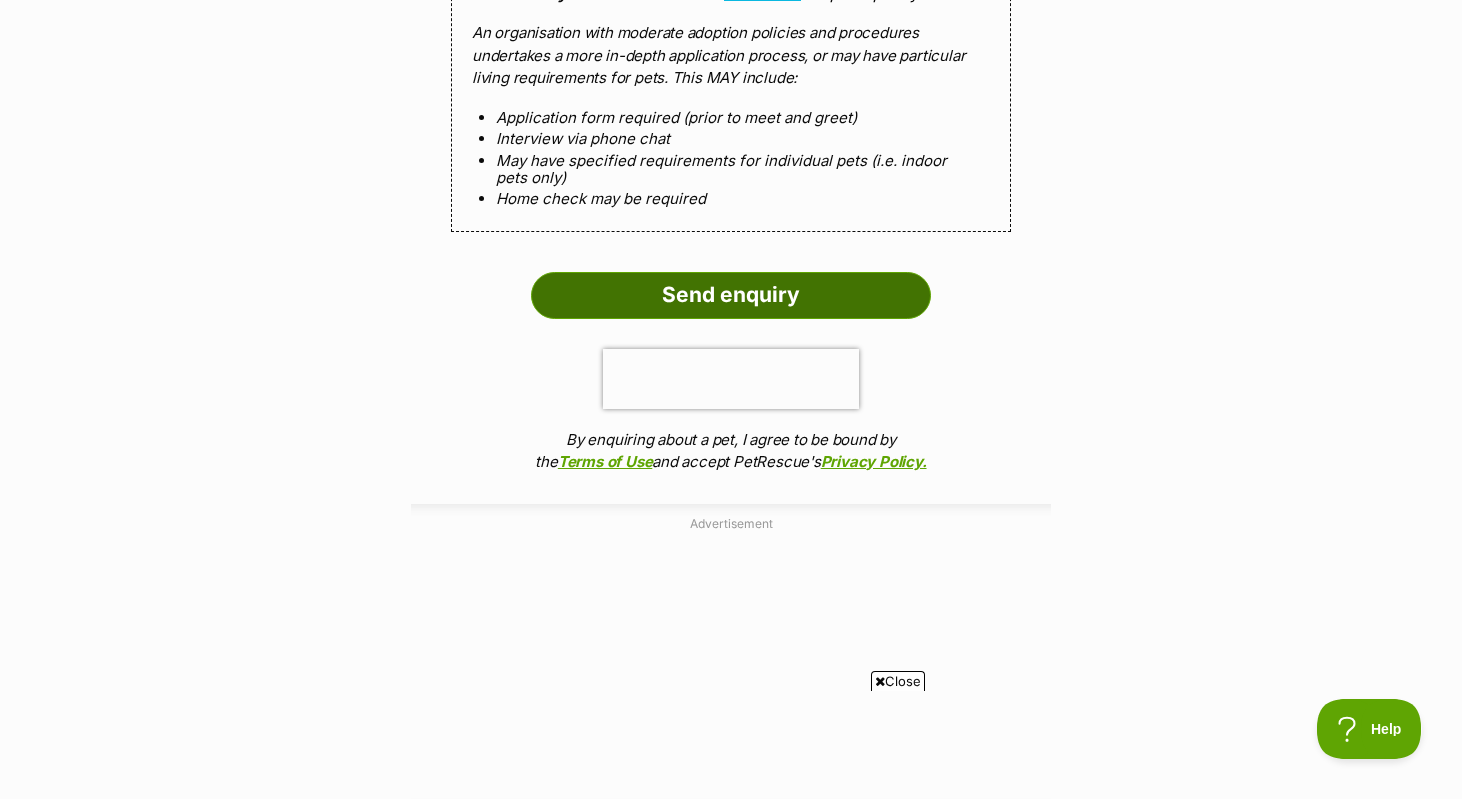 click on "Send enquiry" at bounding box center [731, 295] 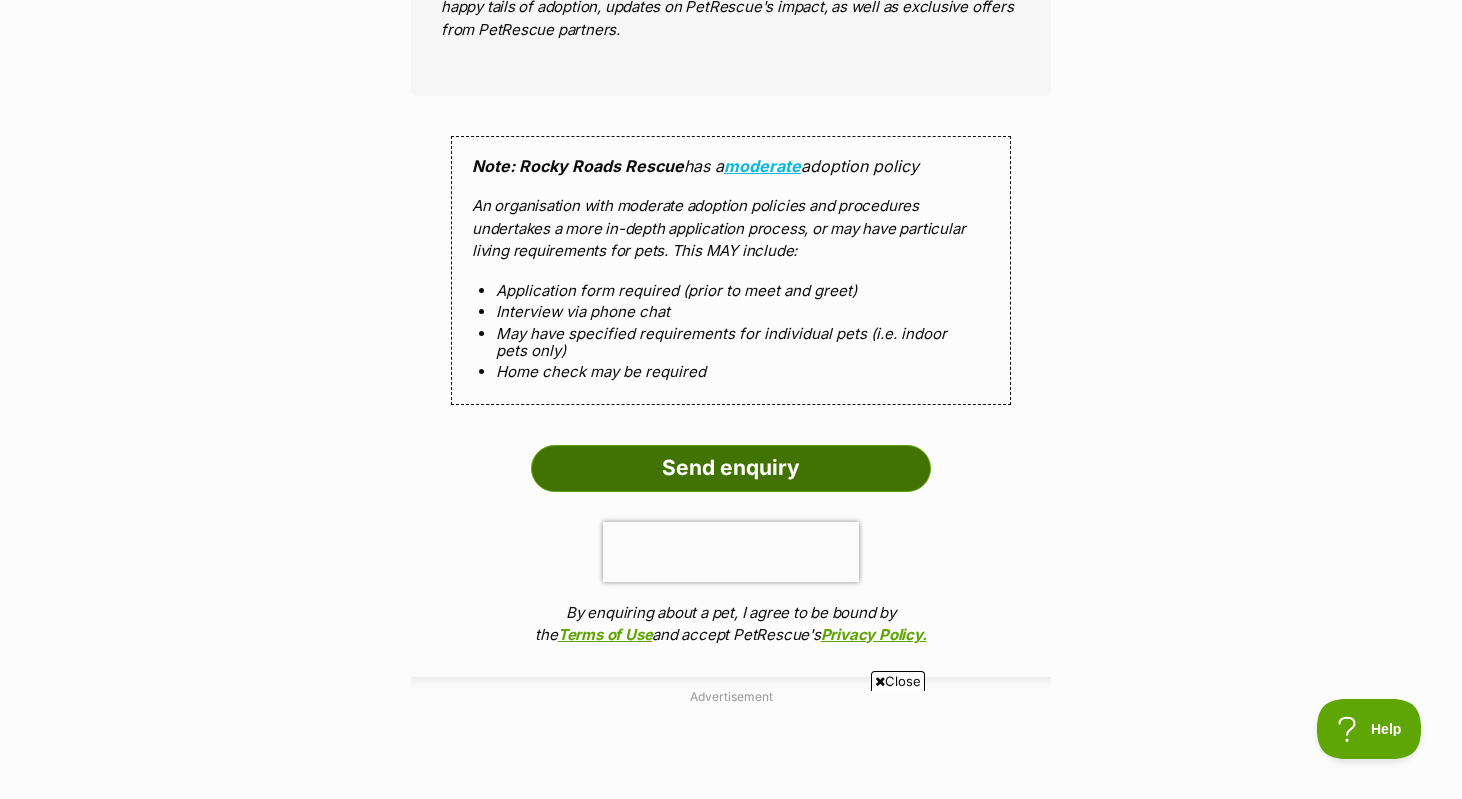 scroll, scrollTop: 2121, scrollLeft: 0, axis: vertical 